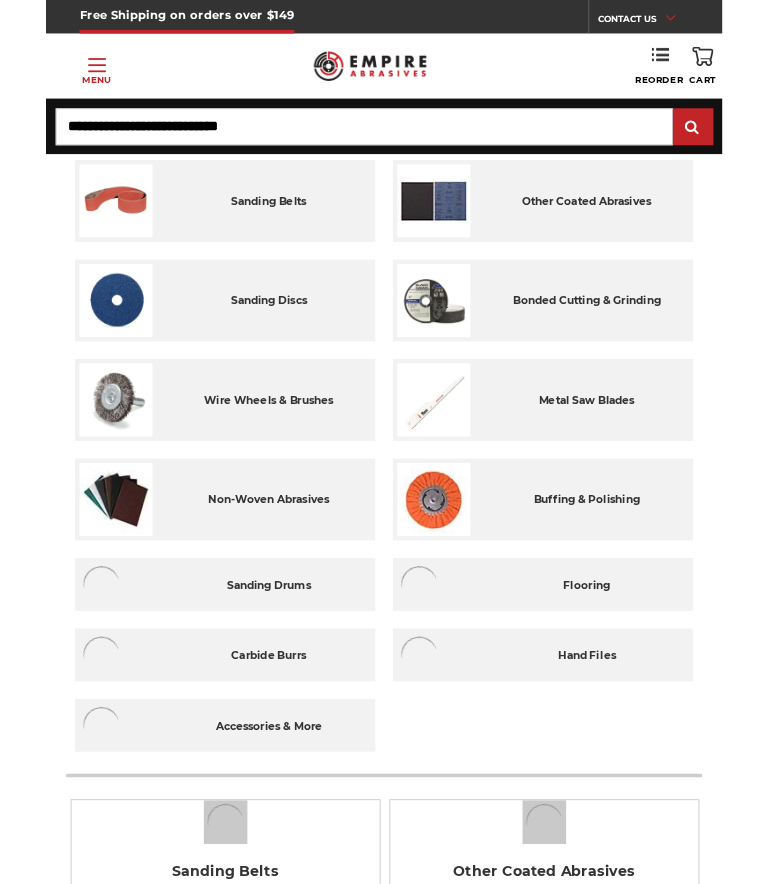 scroll, scrollTop: 0, scrollLeft: 0, axis: both 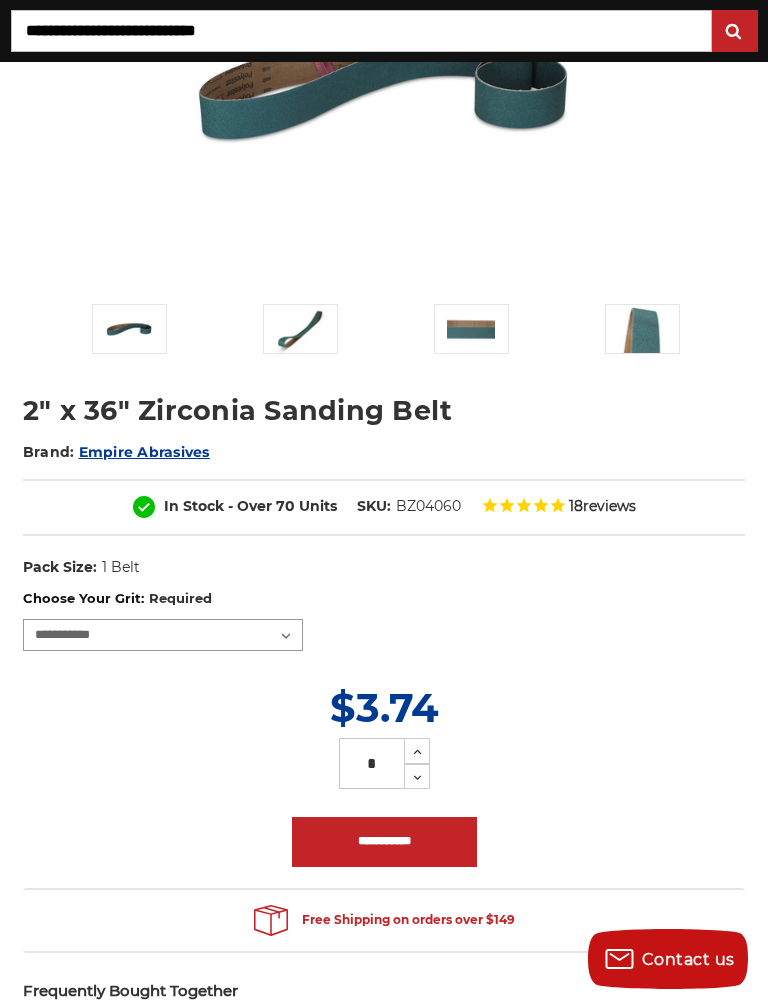click on "**********" at bounding box center (163, 635) 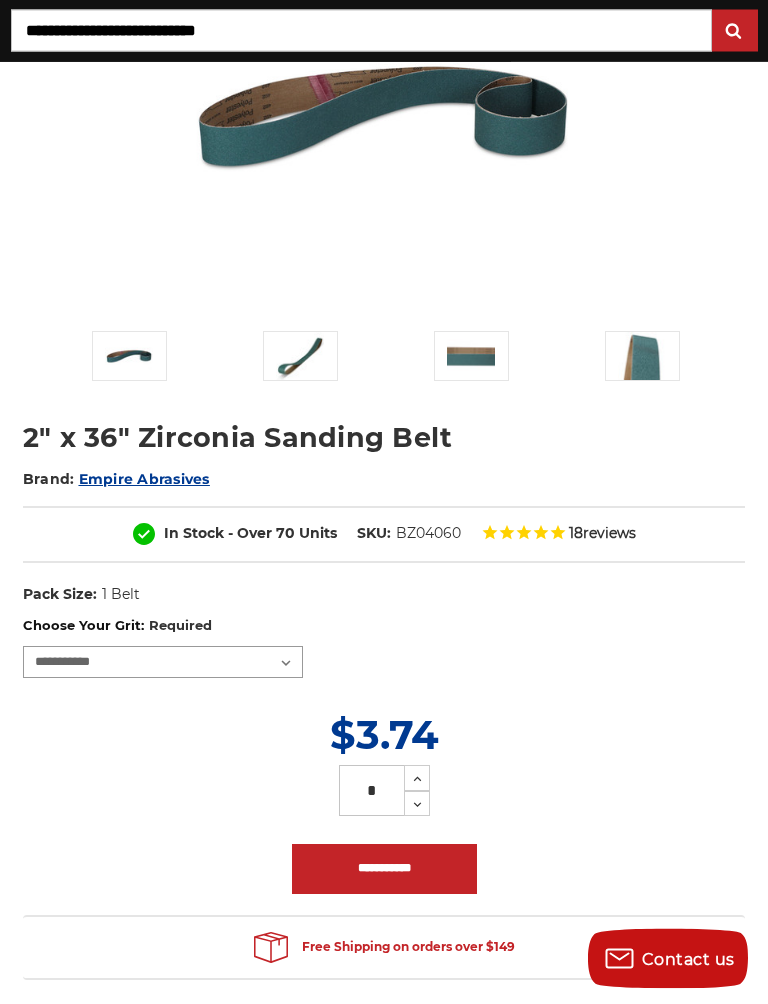 scroll, scrollTop: 328, scrollLeft: 0, axis: vertical 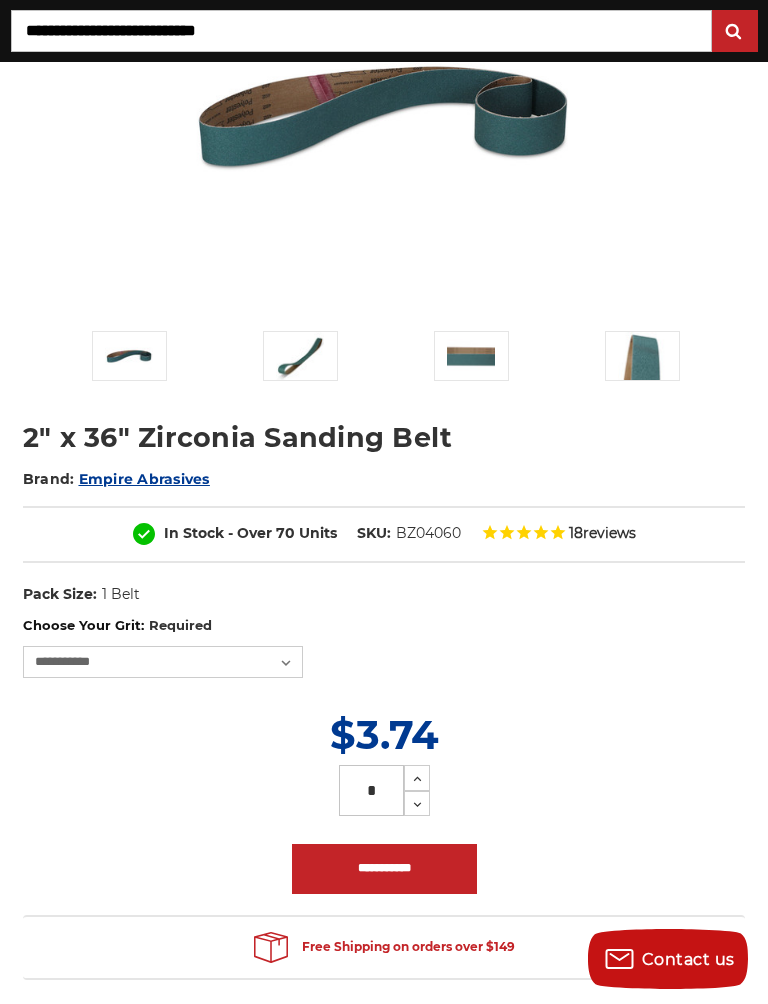 click on "*" at bounding box center (371, 790) 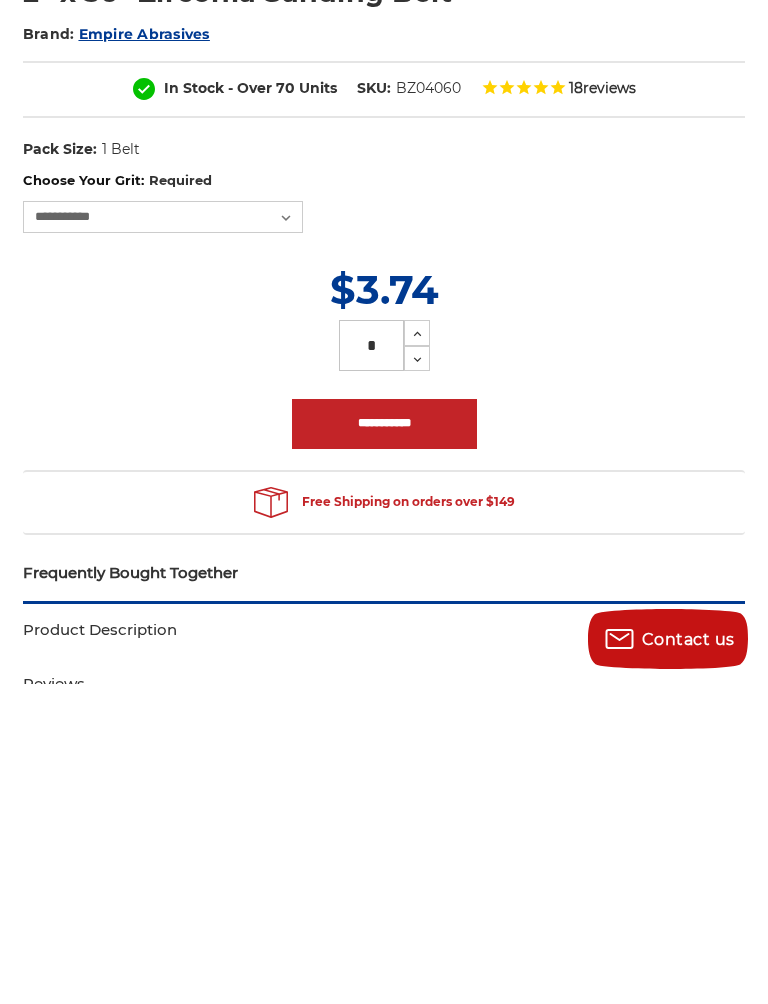 type on "*" 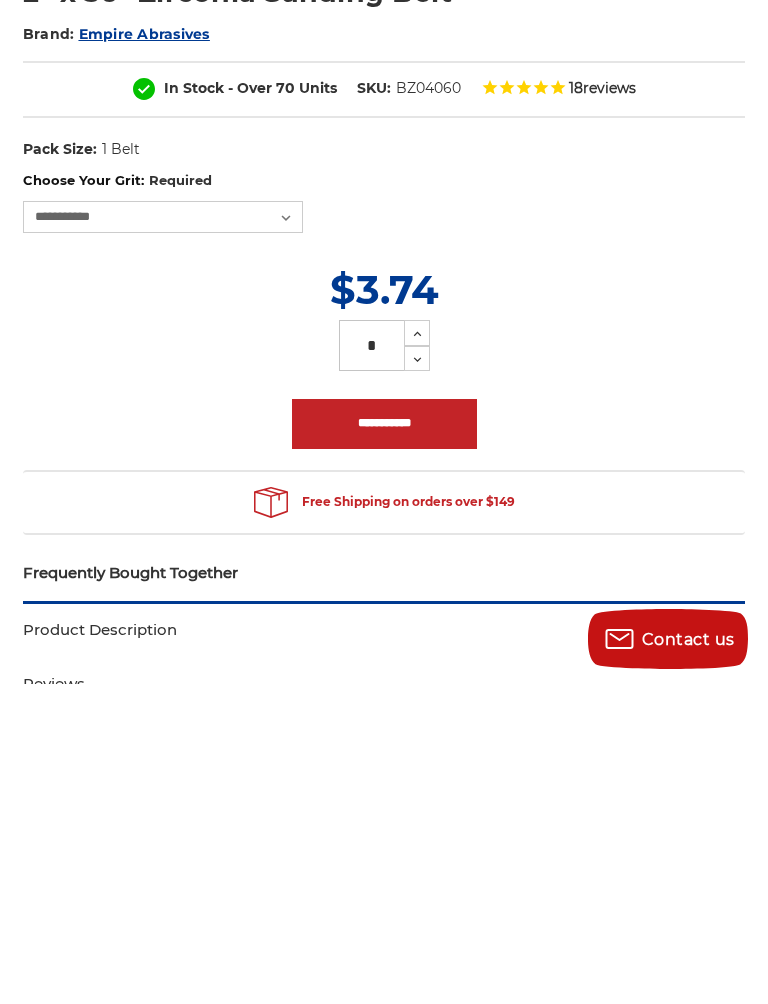 click on "**********" at bounding box center [384, 744] 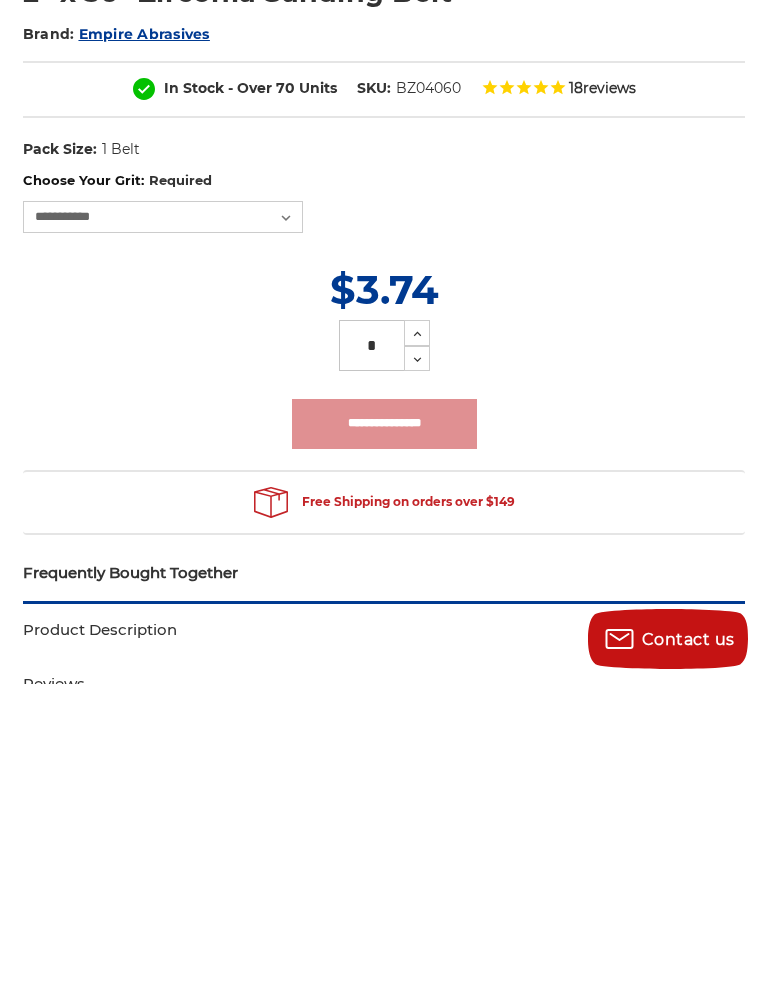 scroll, scrollTop: 773, scrollLeft: 0, axis: vertical 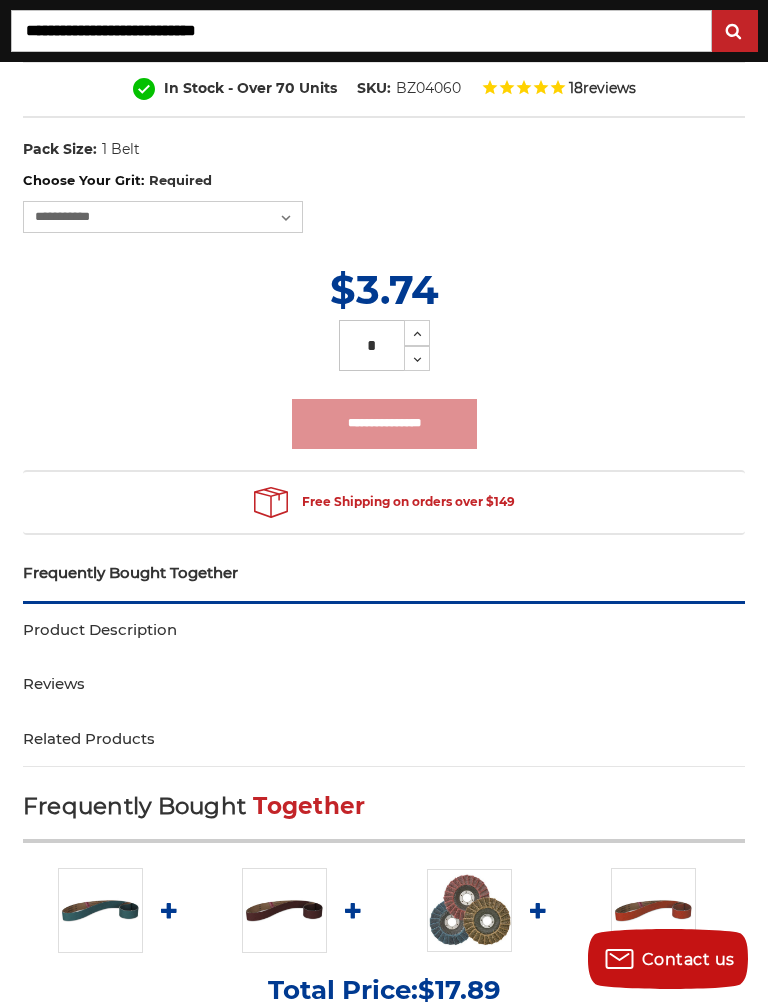 type on "**********" 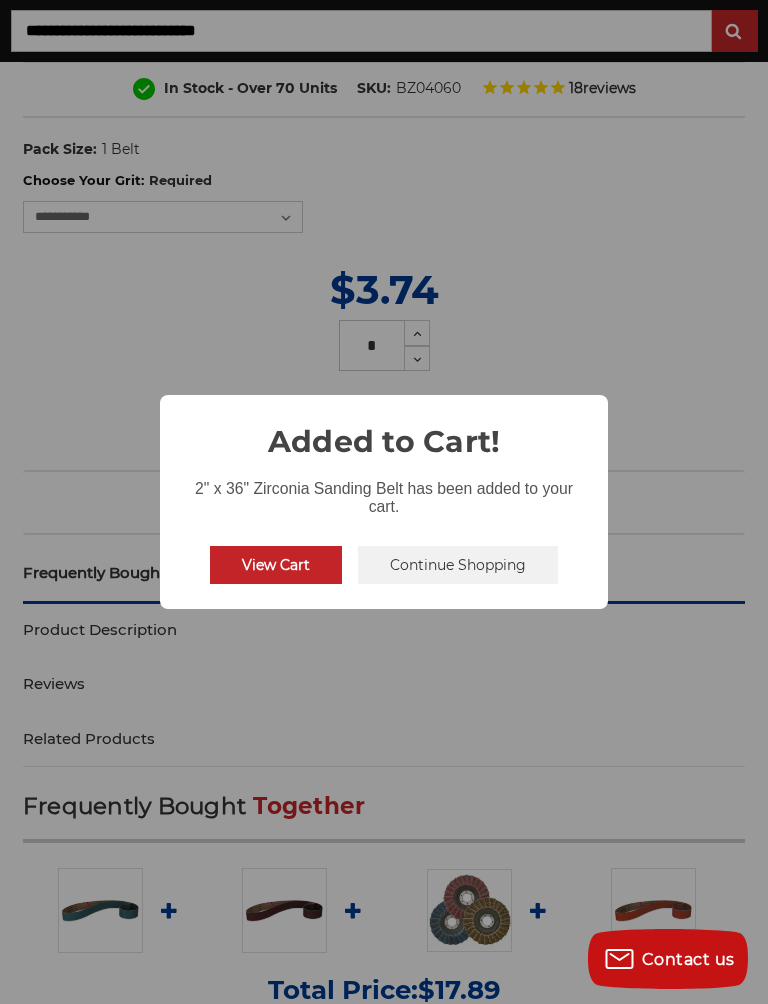 click on "Continue Shopping" at bounding box center (458, 565) 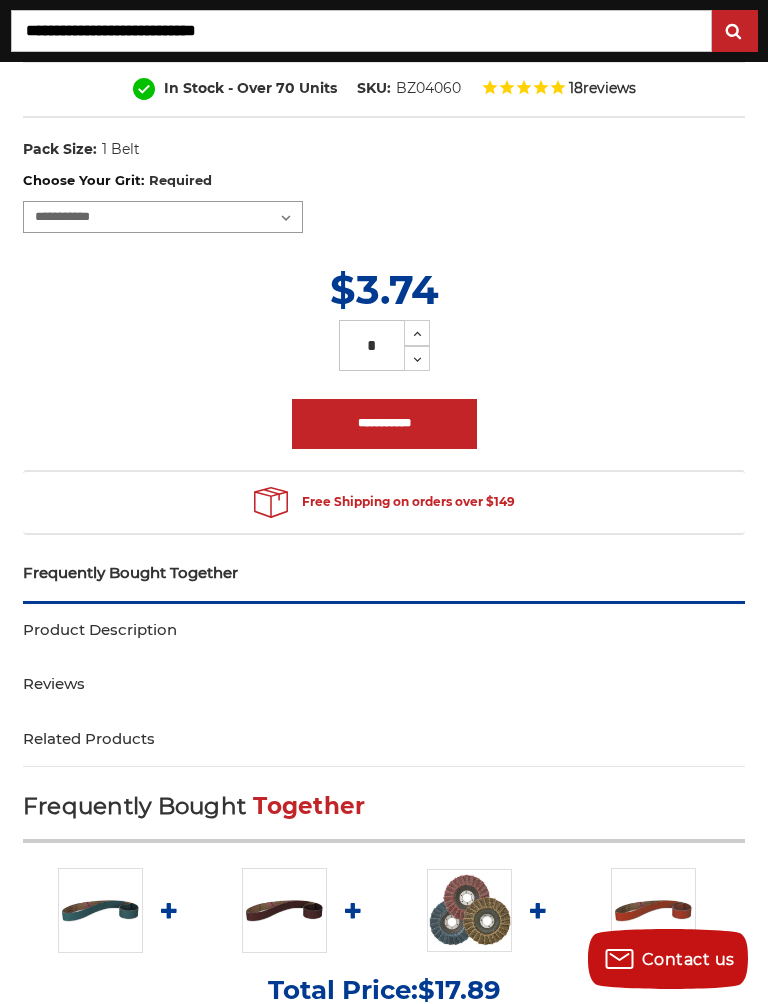 click on "**********" at bounding box center (163, 217) 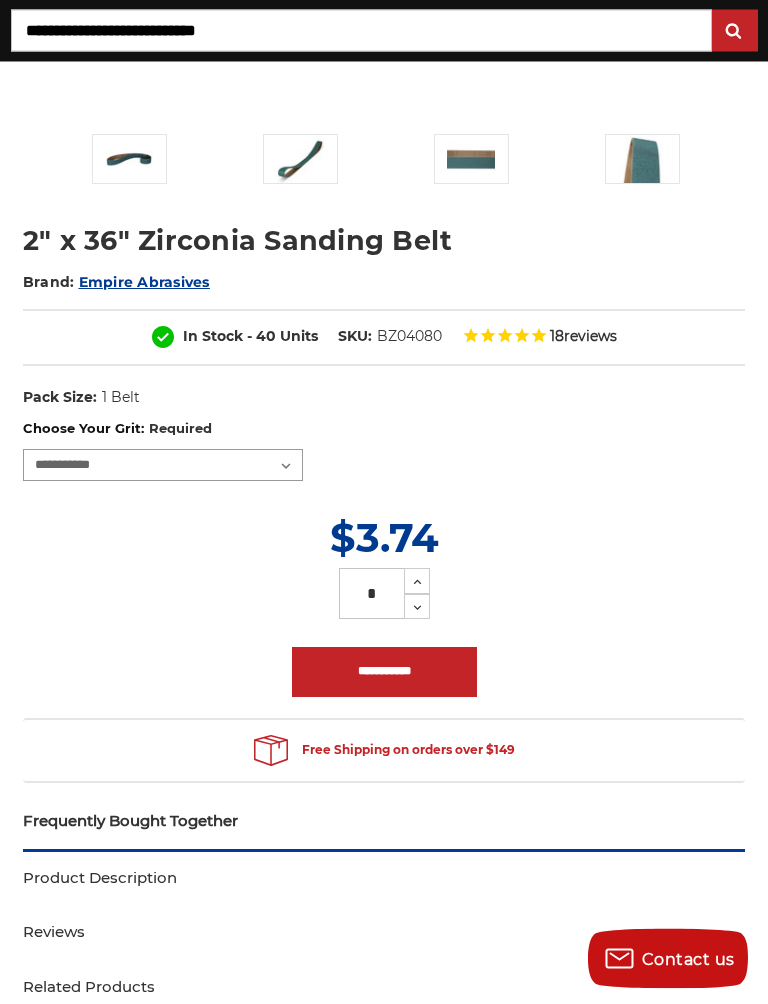 scroll, scrollTop: 525, scrollLeft: 0, axis: vertical 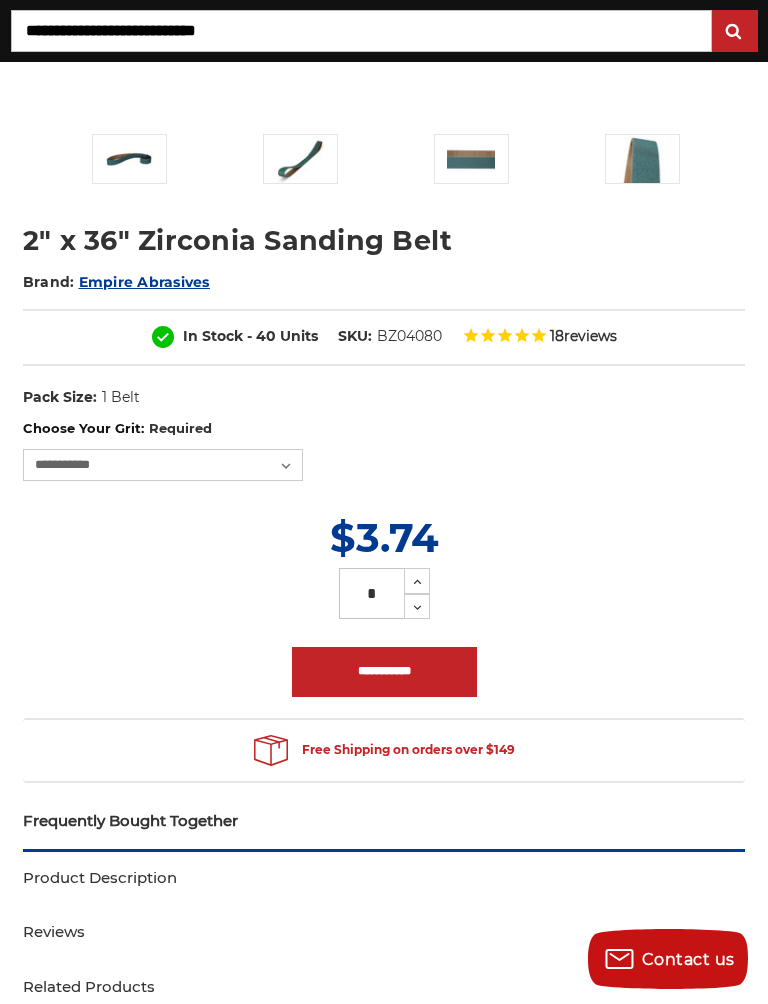 click on "**********" at bounding box center (384, 672) 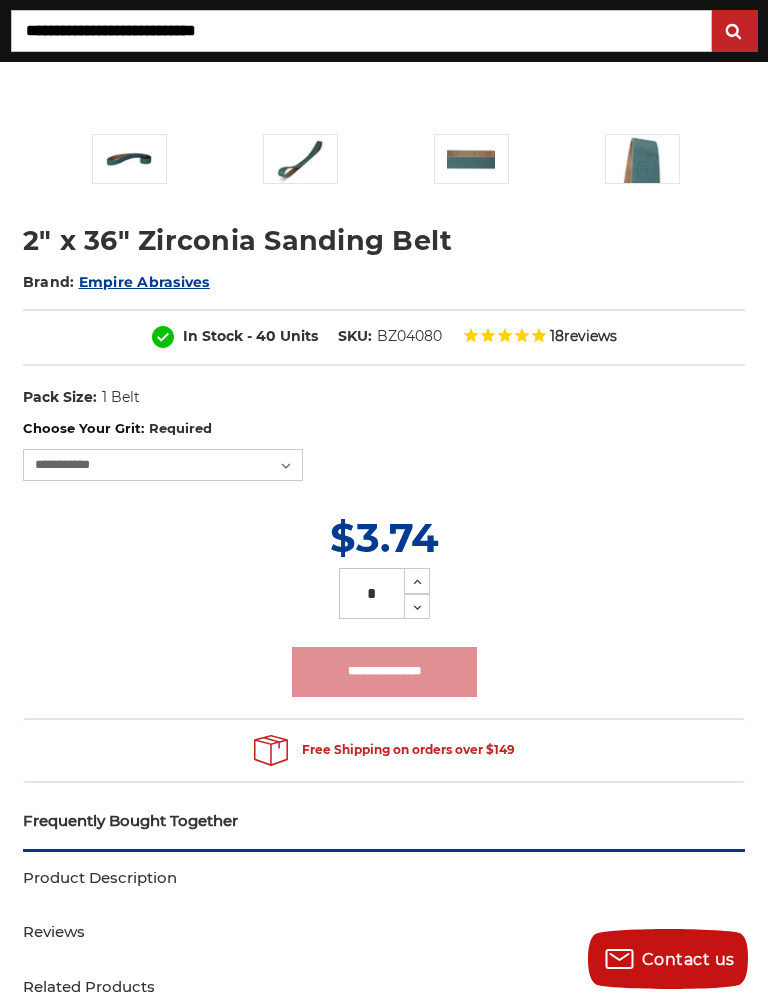 type on "**********" 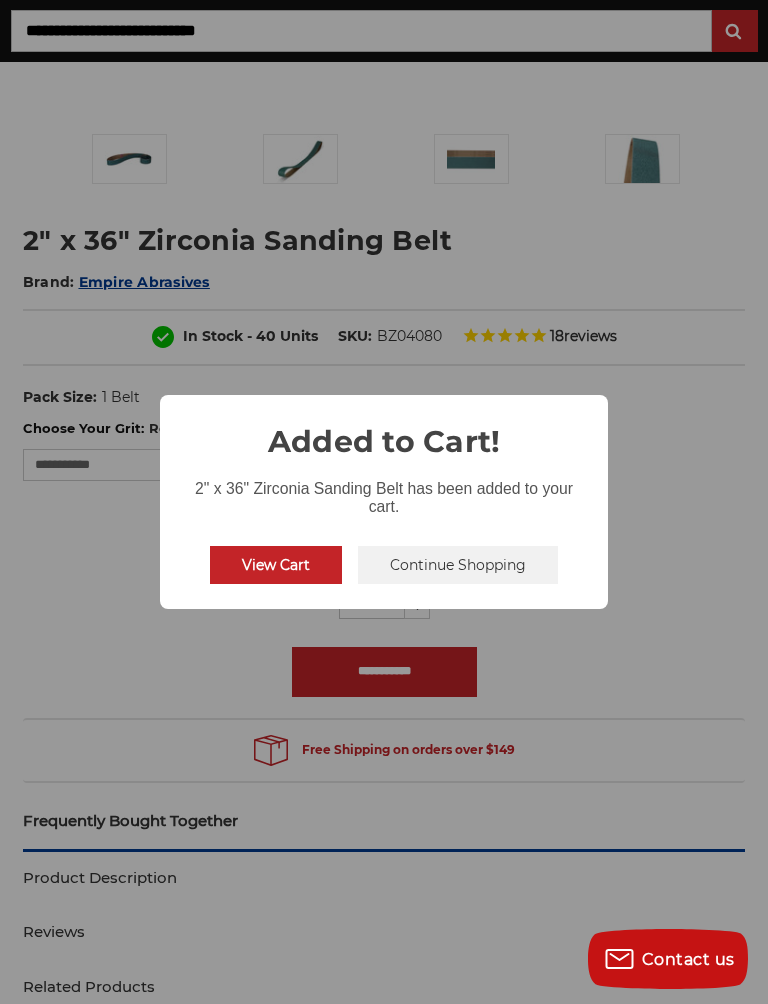 click on "View Cart" at bounding box center [276, 565] 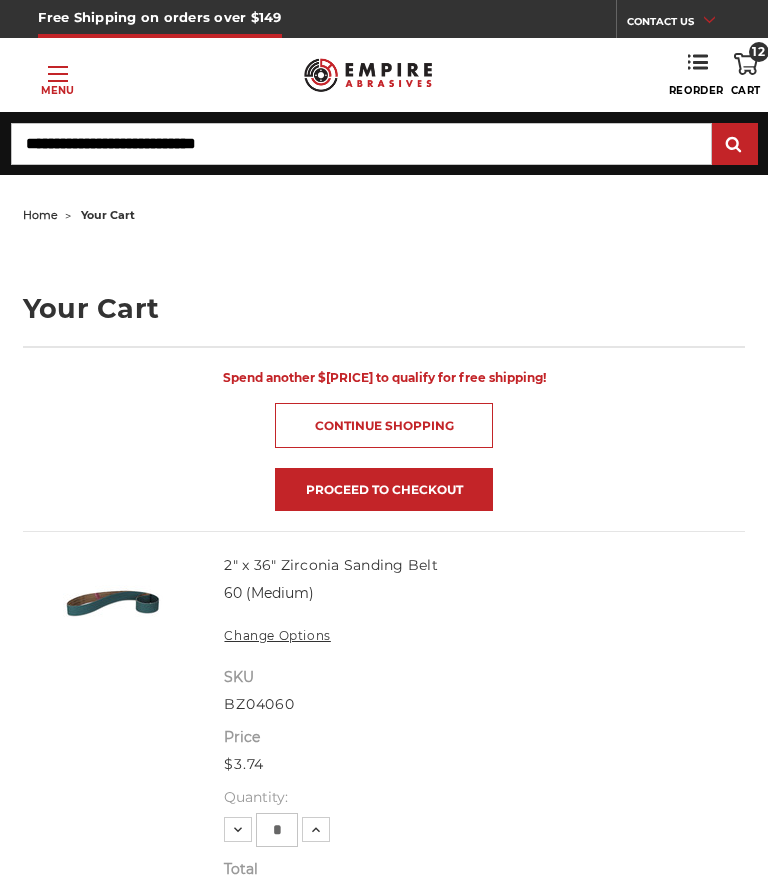 scroll, scrollTop: 0, scrollLeft: 0, axis: both 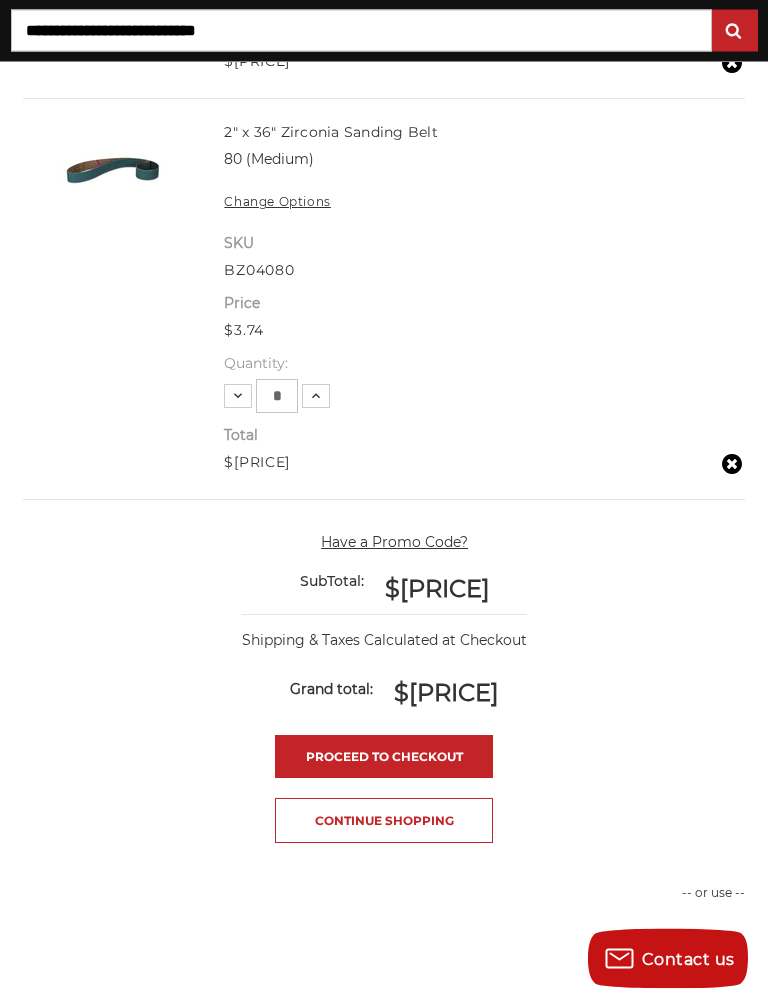 click on "Proceed to checkout" at bounding box center (384, 757) 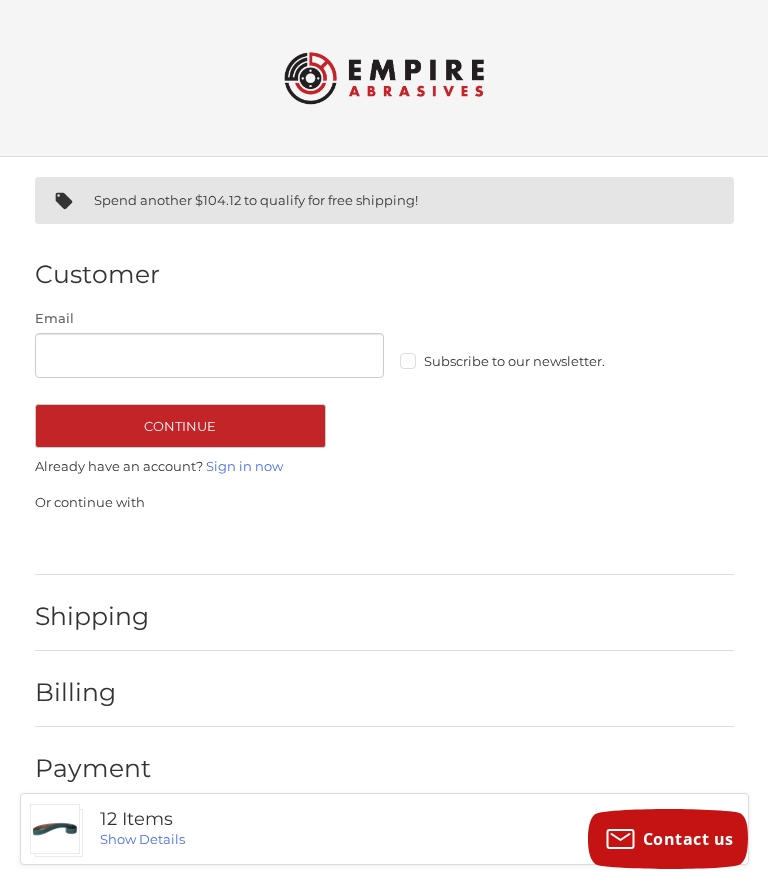 scroll, scrollTop: 15, scrollLeft: 0, axis: vertical 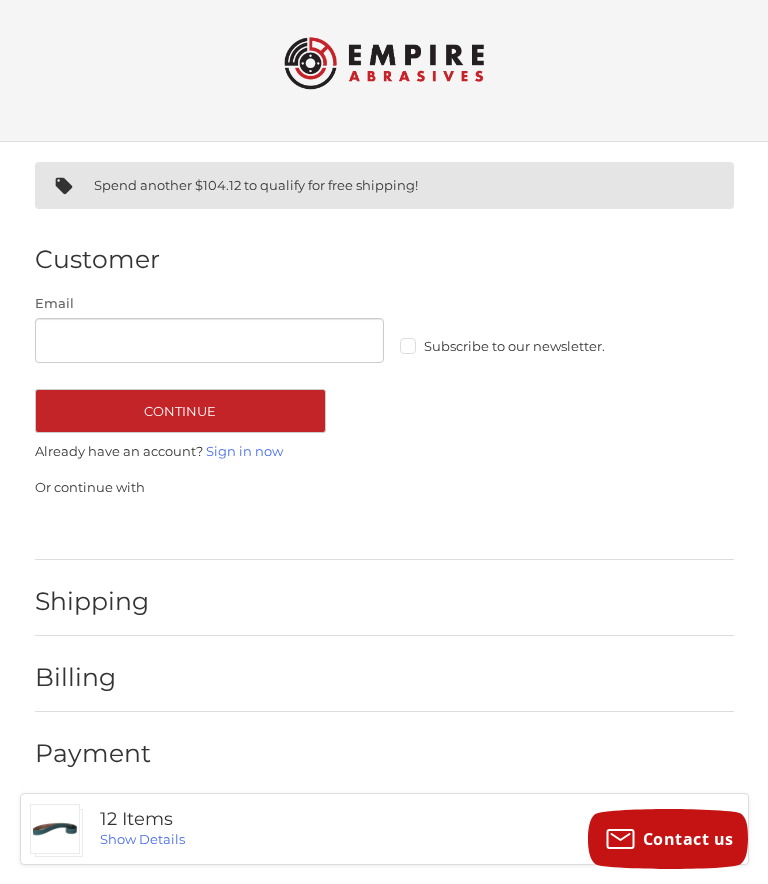 click on "Subscribe to our newsletter." at bounding box center (575, 346) 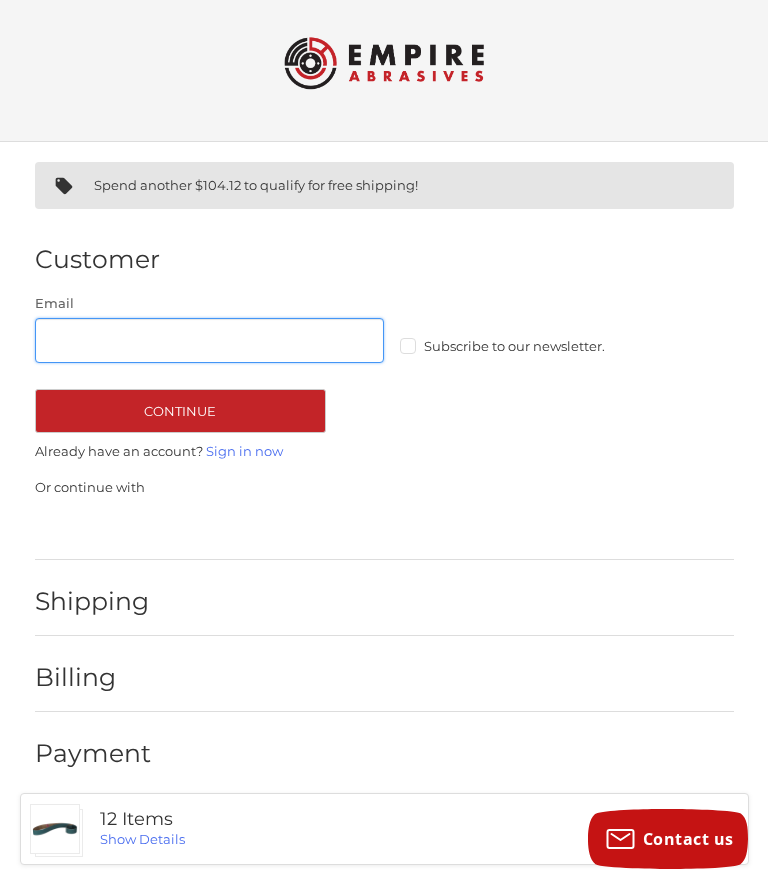 click on "Email" at bounding box center [210, 340] 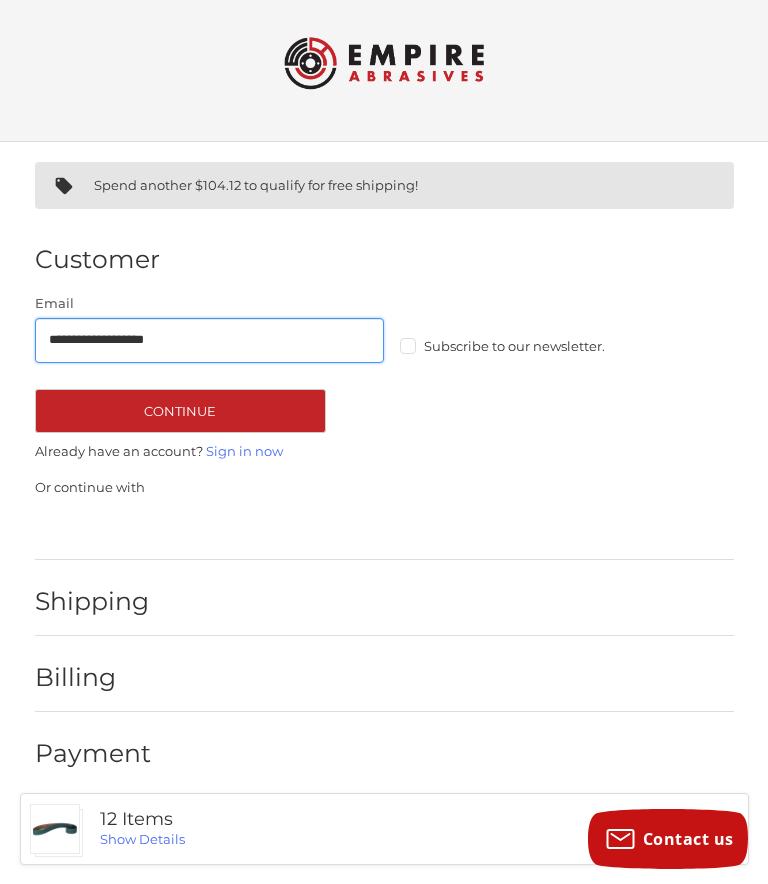 type on "**********" 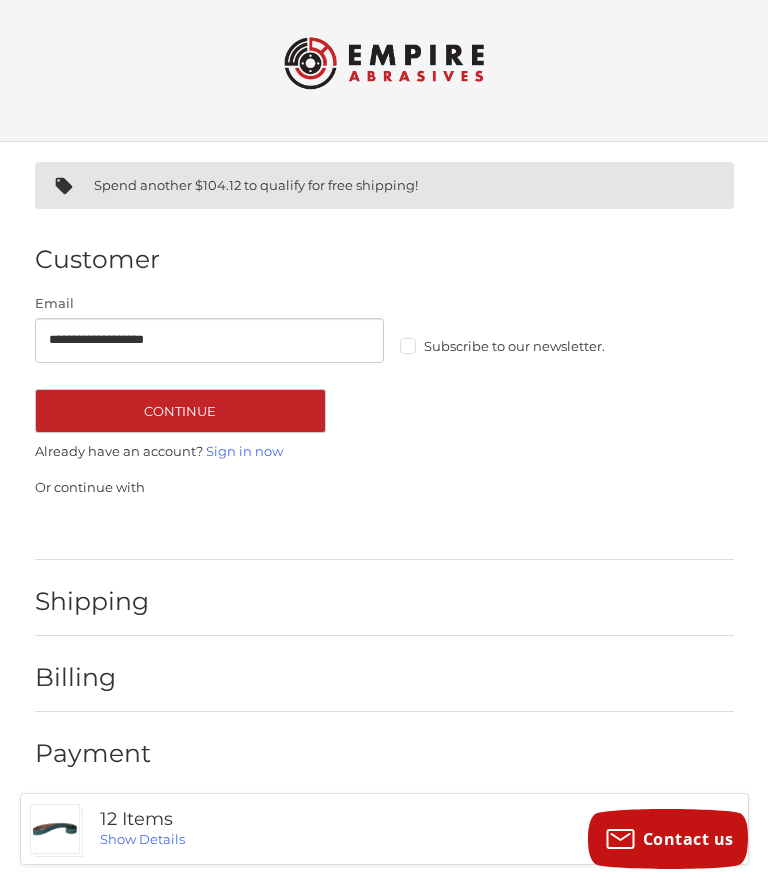 click on "Continue" at bounding box center (180, 411) 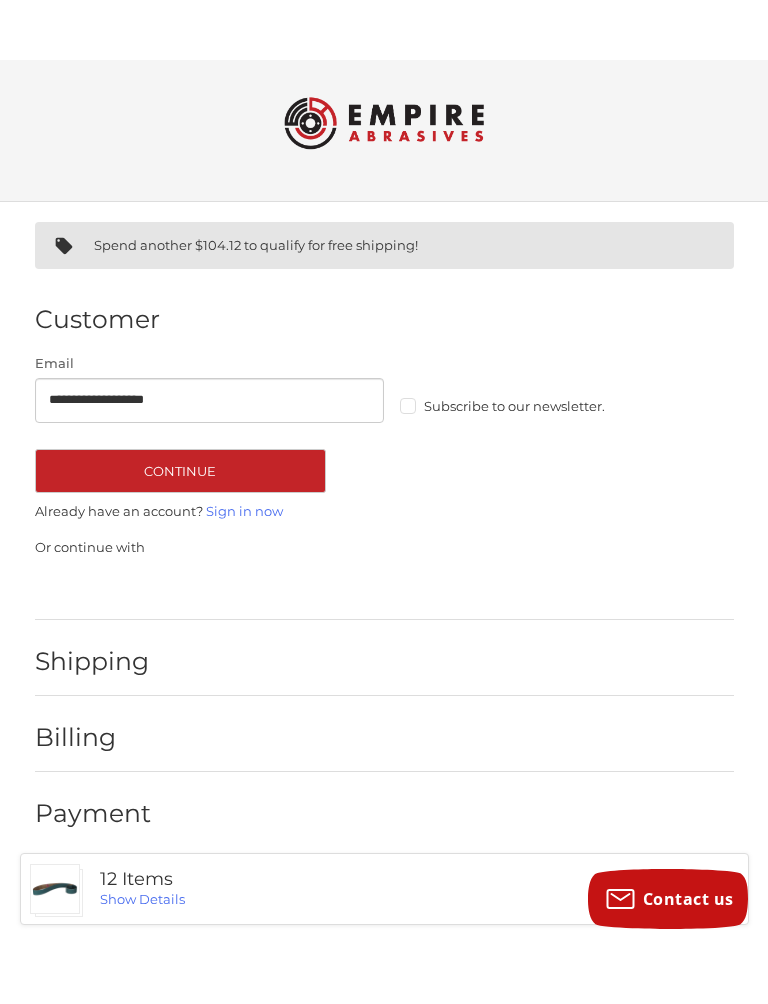 scroll, scrollTop: 0, scrollLeft: 0, axis: both 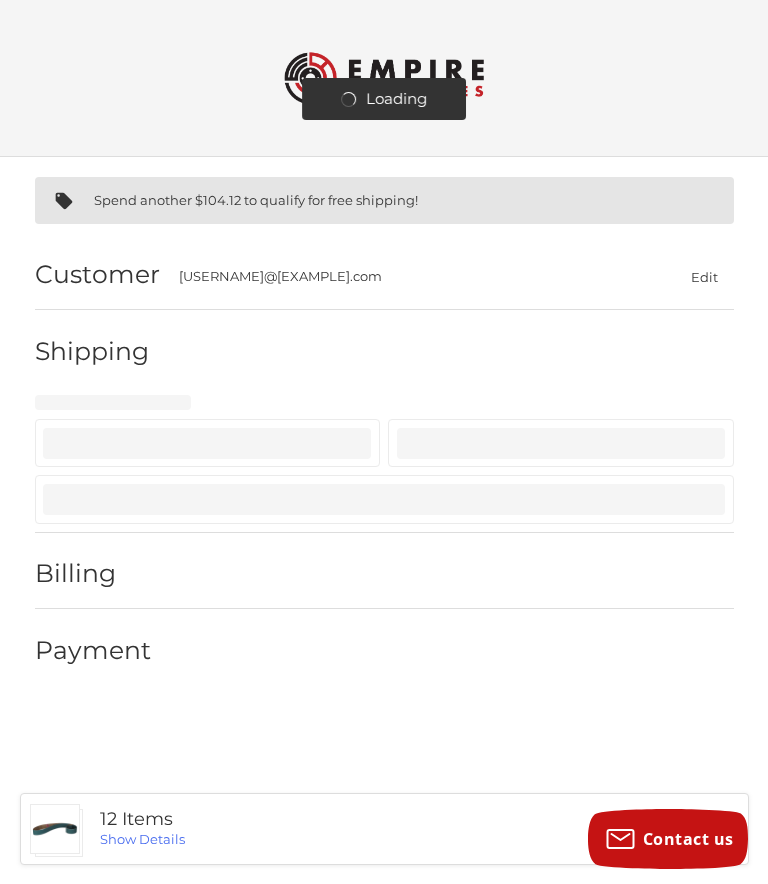 select on "**" 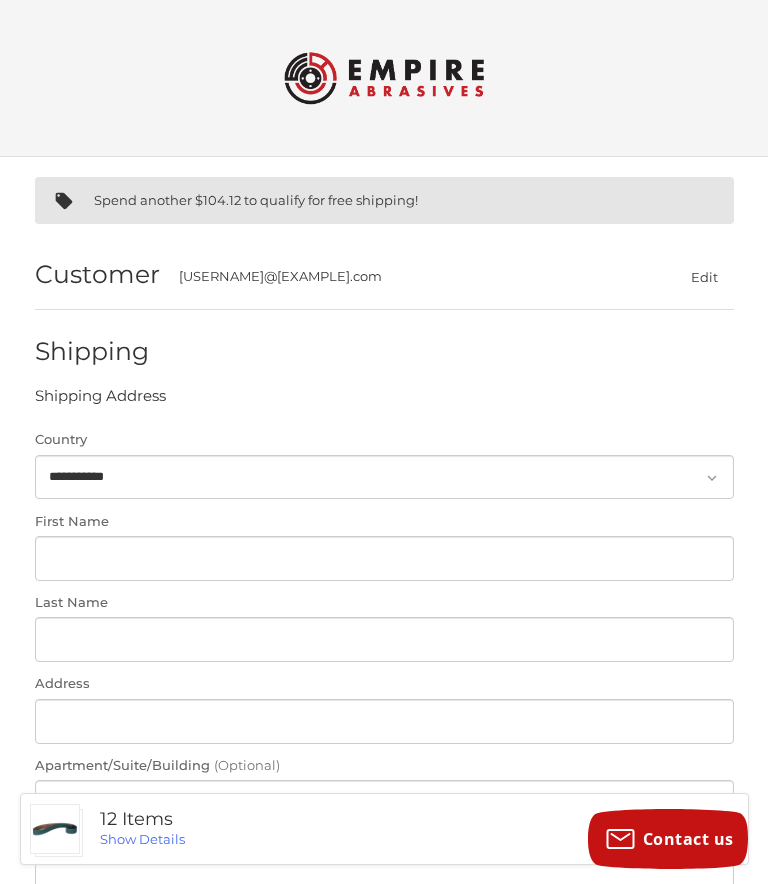click on "First Name" at bounding box center [384, 522] 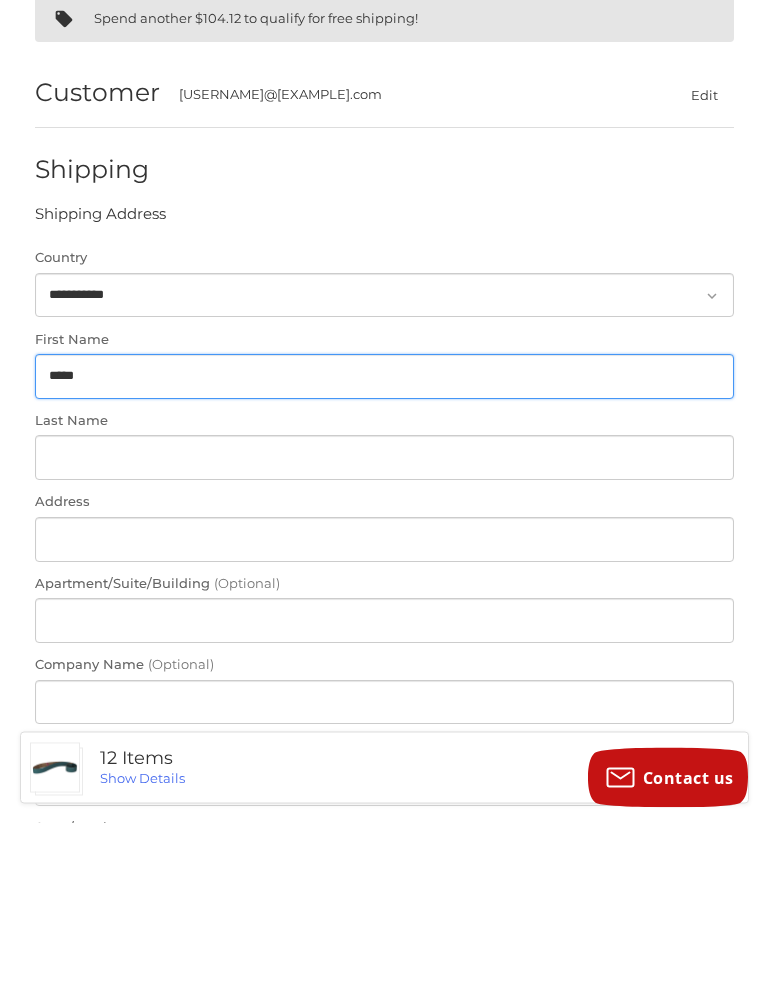 type on "*****" 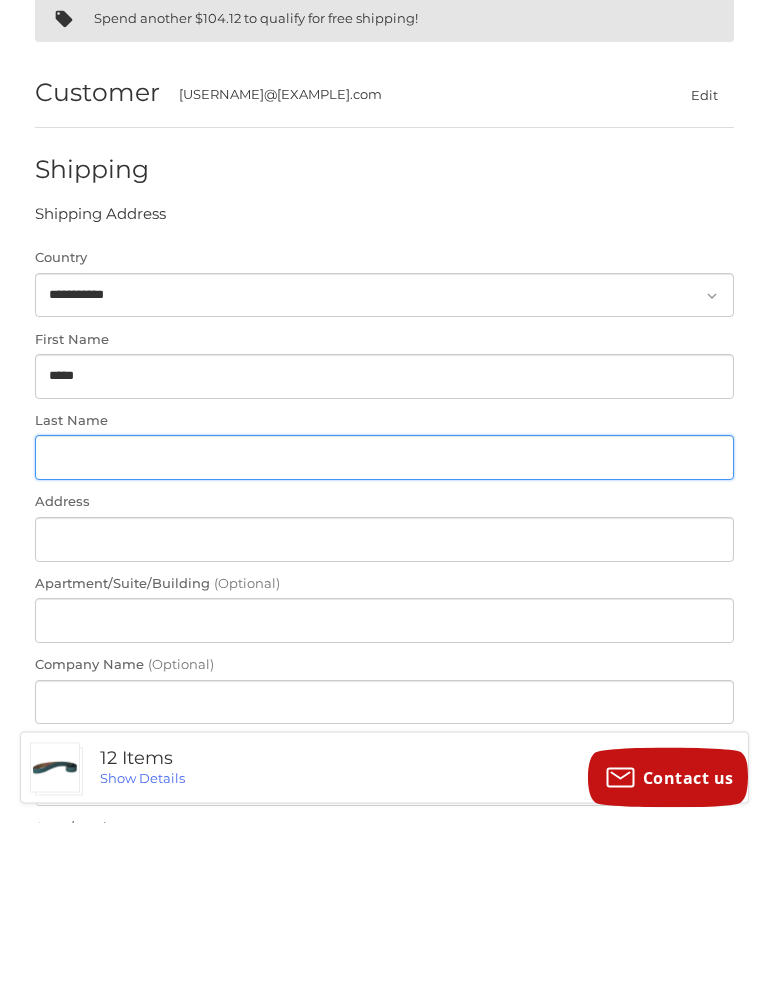 click on "Last Name" at bounding box center [384, 639] 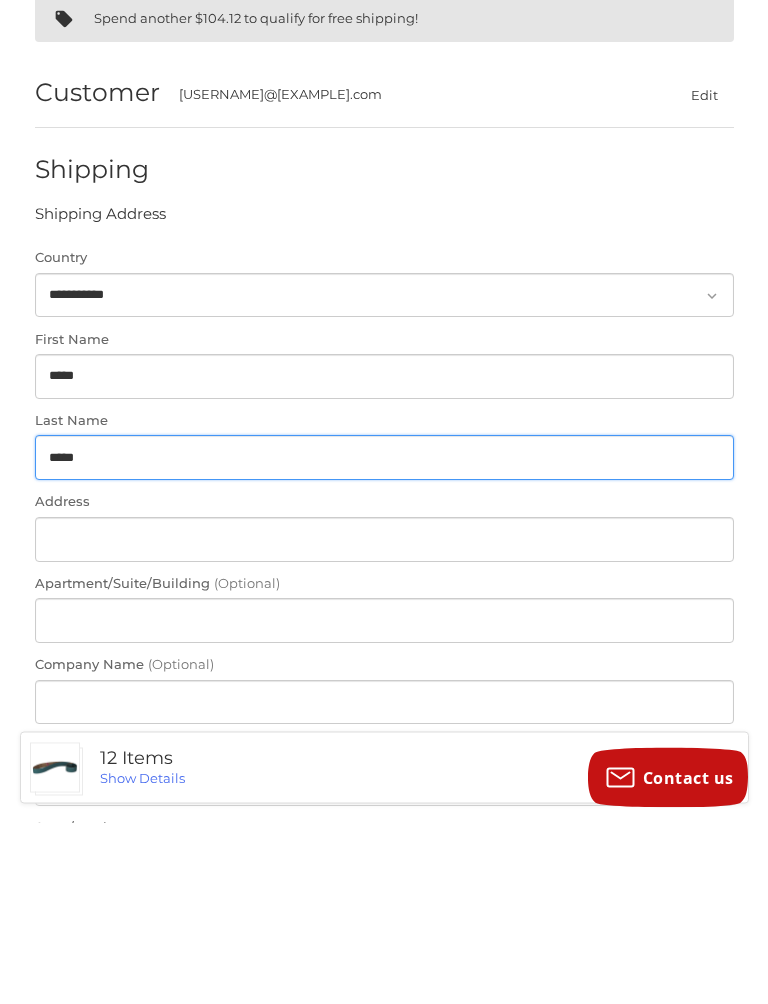 type on "*****" 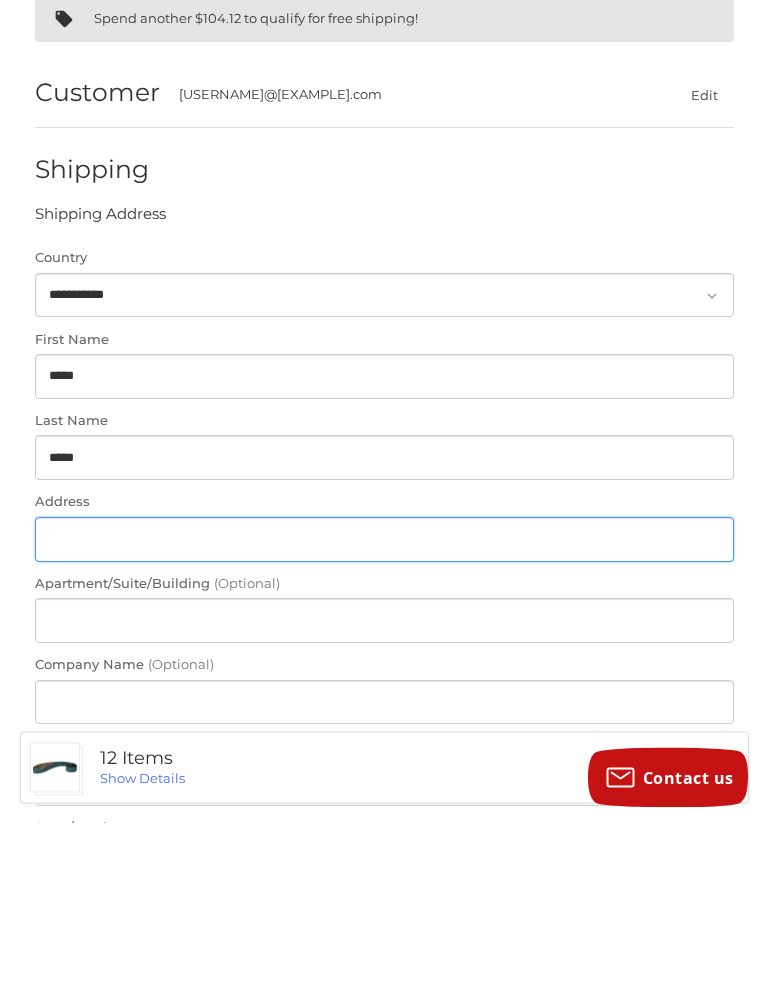 click on "Address" at bounding box center (384, 721) 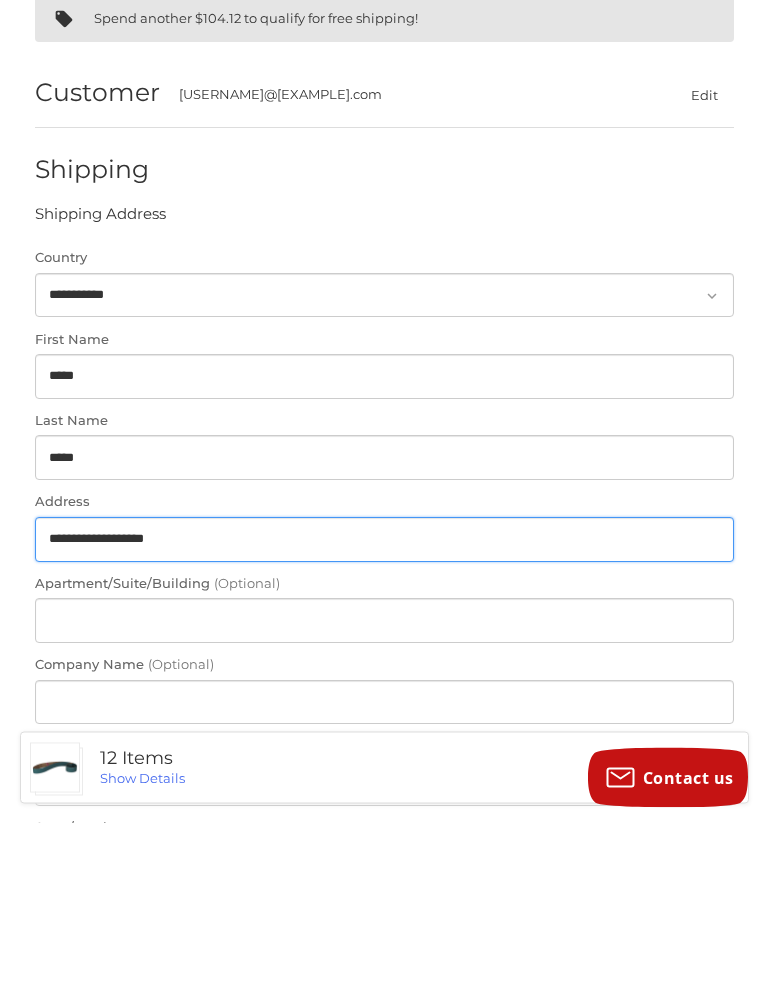 type on "**********" 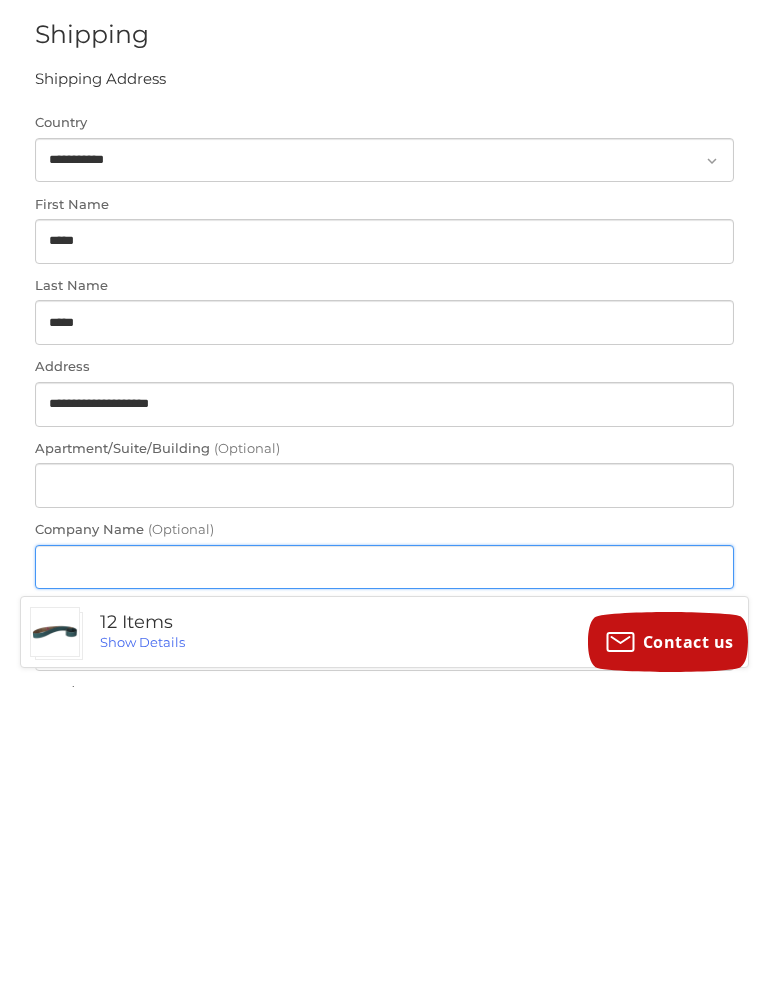 click on "Company Name   (Optional)" at bounding box center (384, 884) 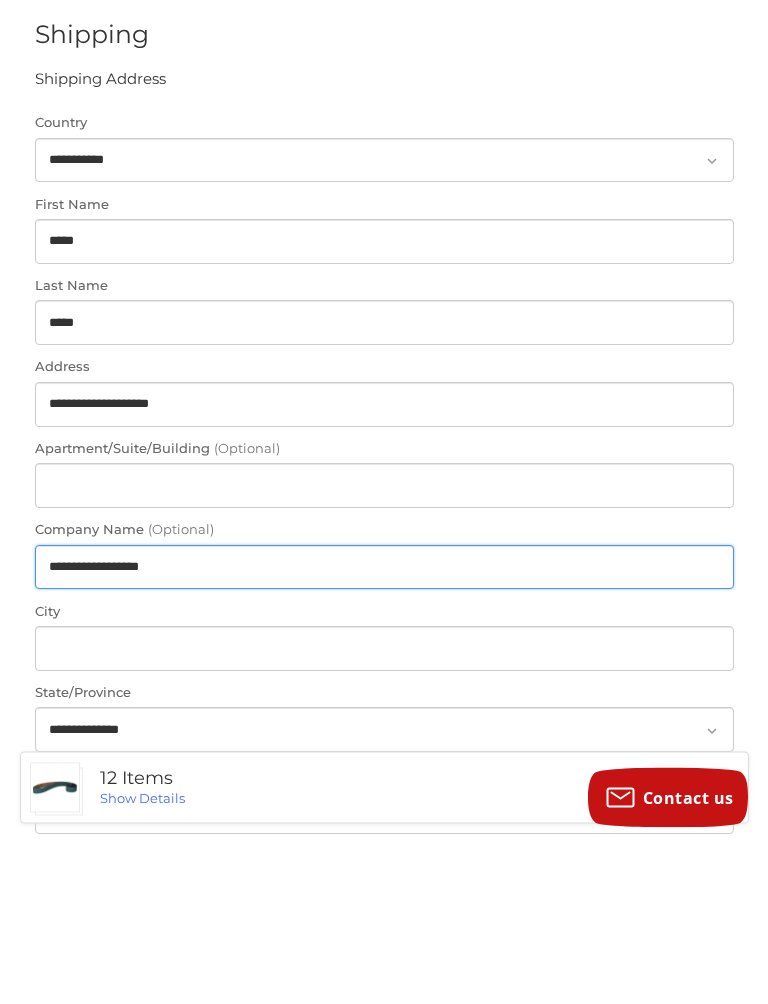 scroll, scrollTop: 156, scrollLeft: 0, axis: vertical 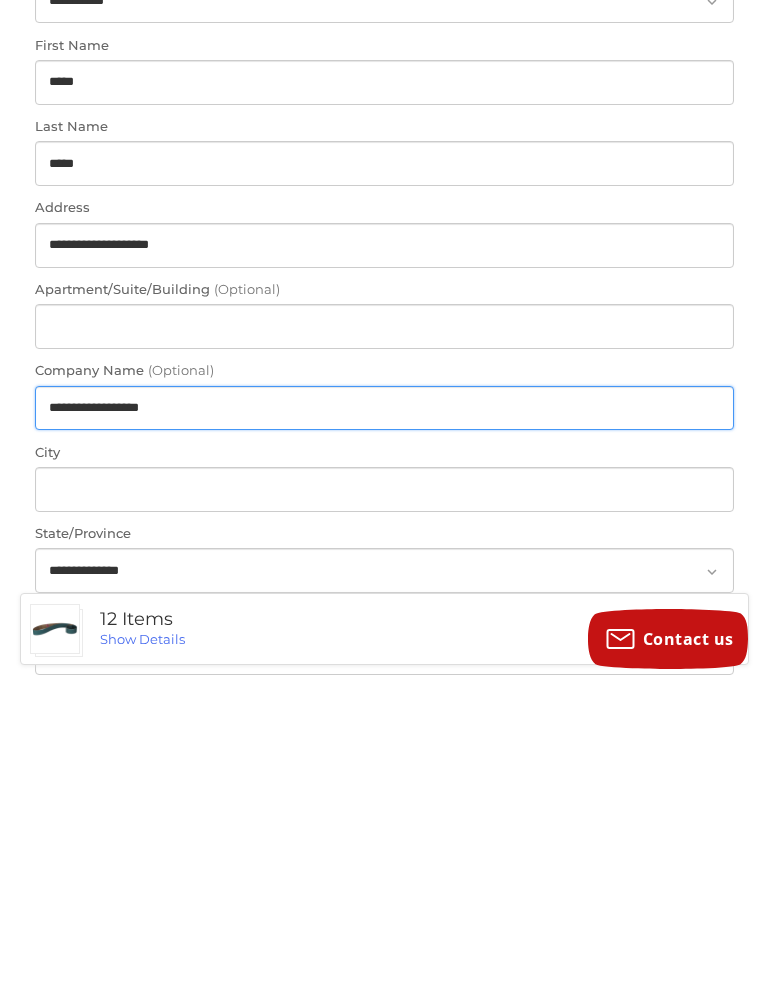 type on "**********" 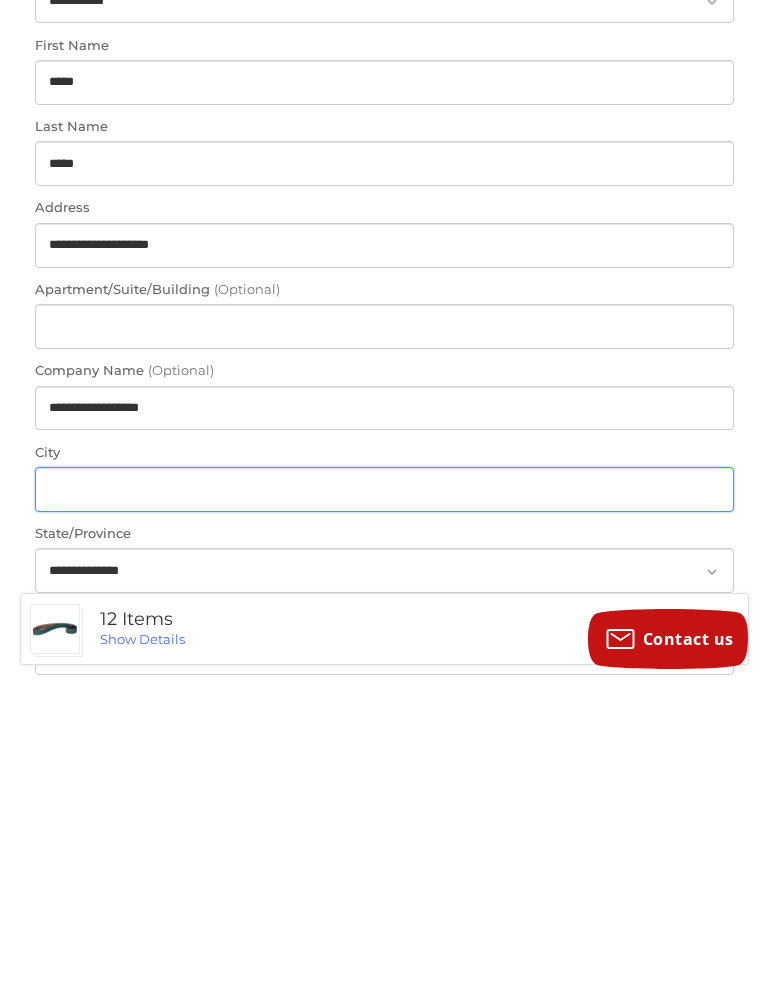 click on "City" at bounding box center (384, 809) 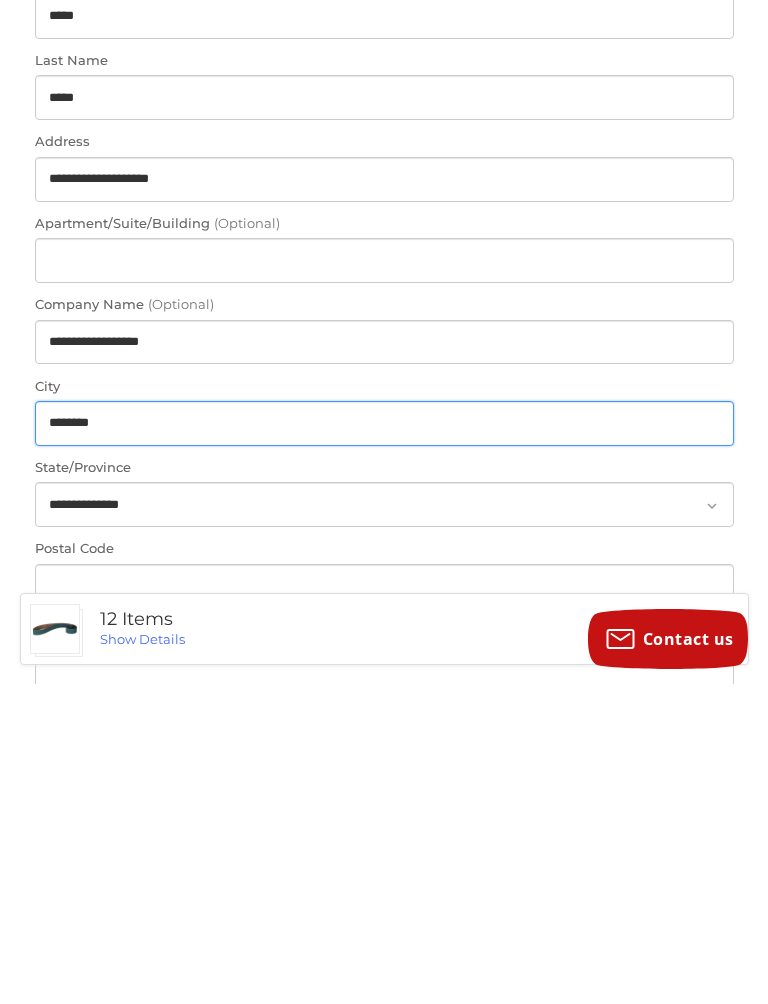 type on "********" 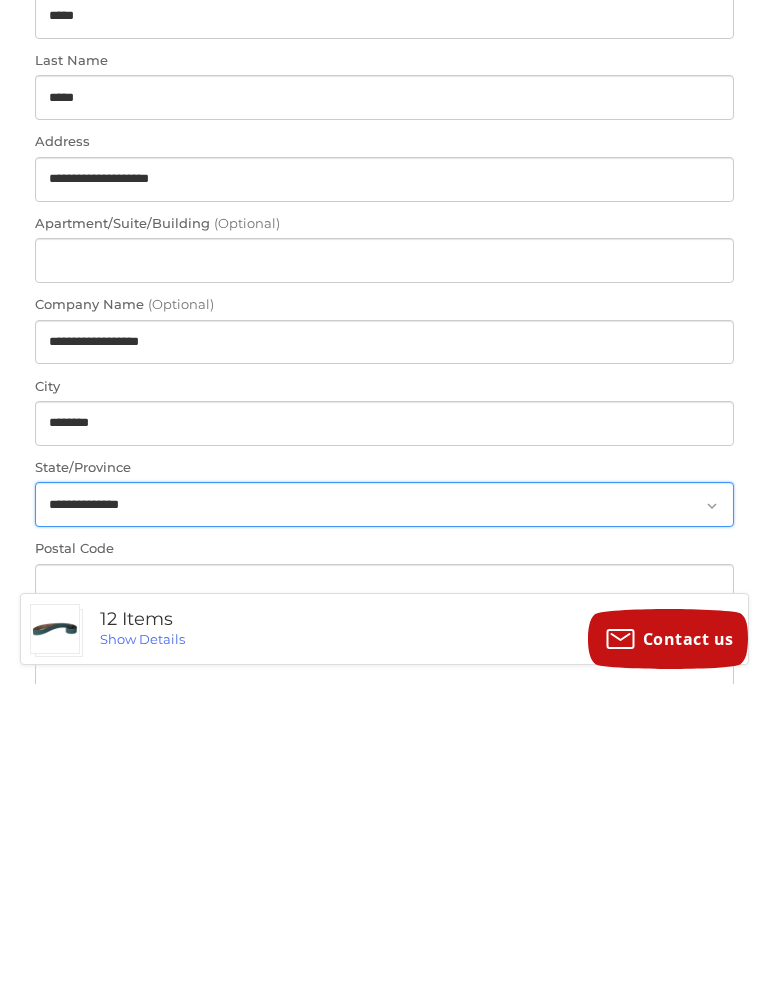 click on "**********" at bounding box center [384, 824] 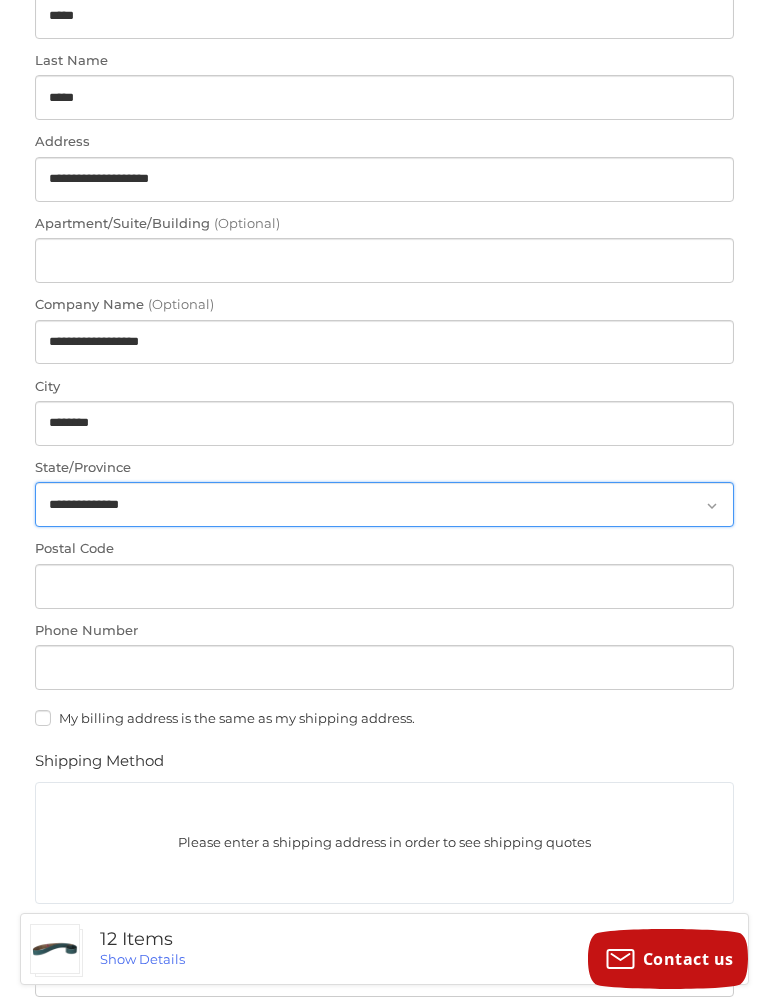 select on "**" 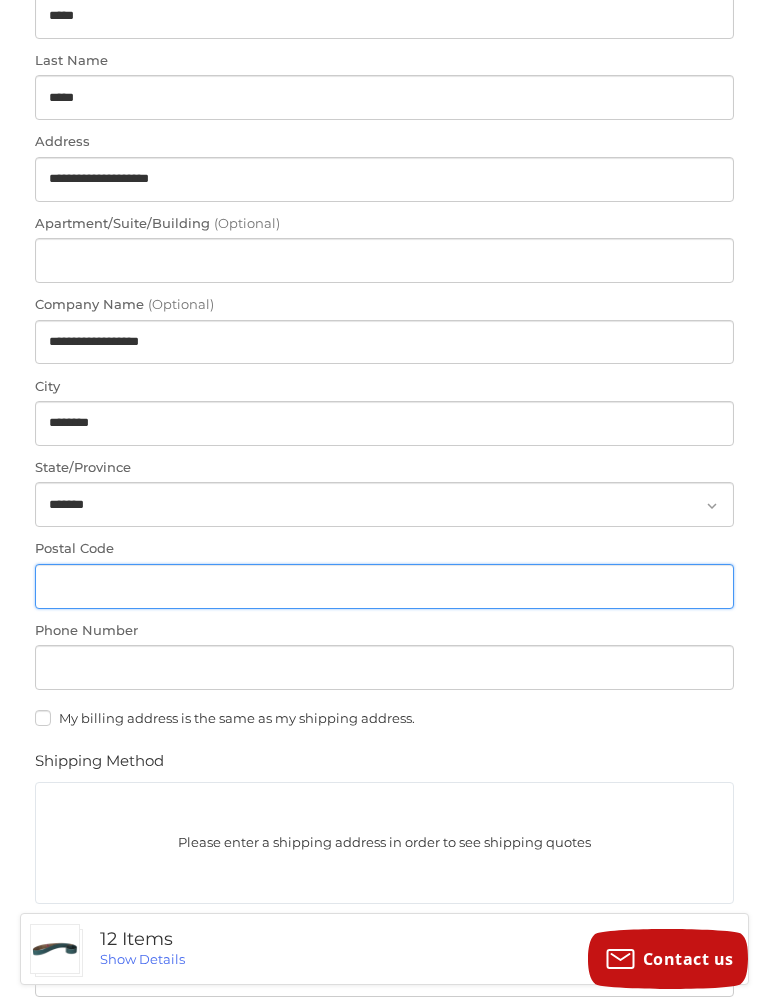 click on "Postal Code" at bounding box center [384, 586] 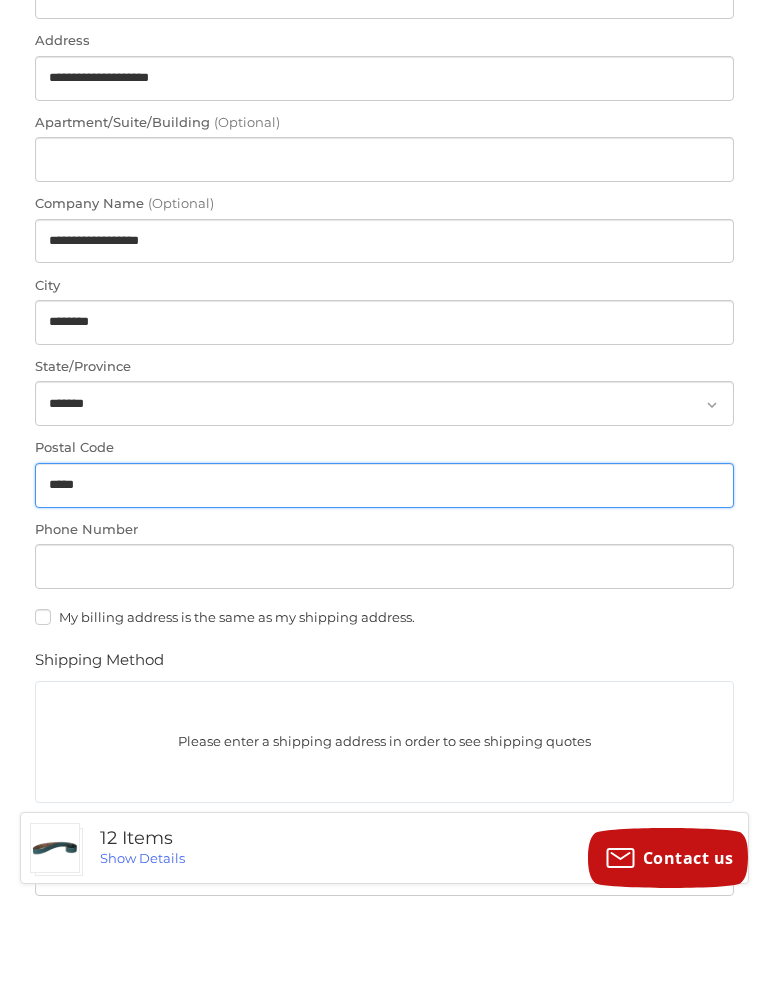 type on "*****" 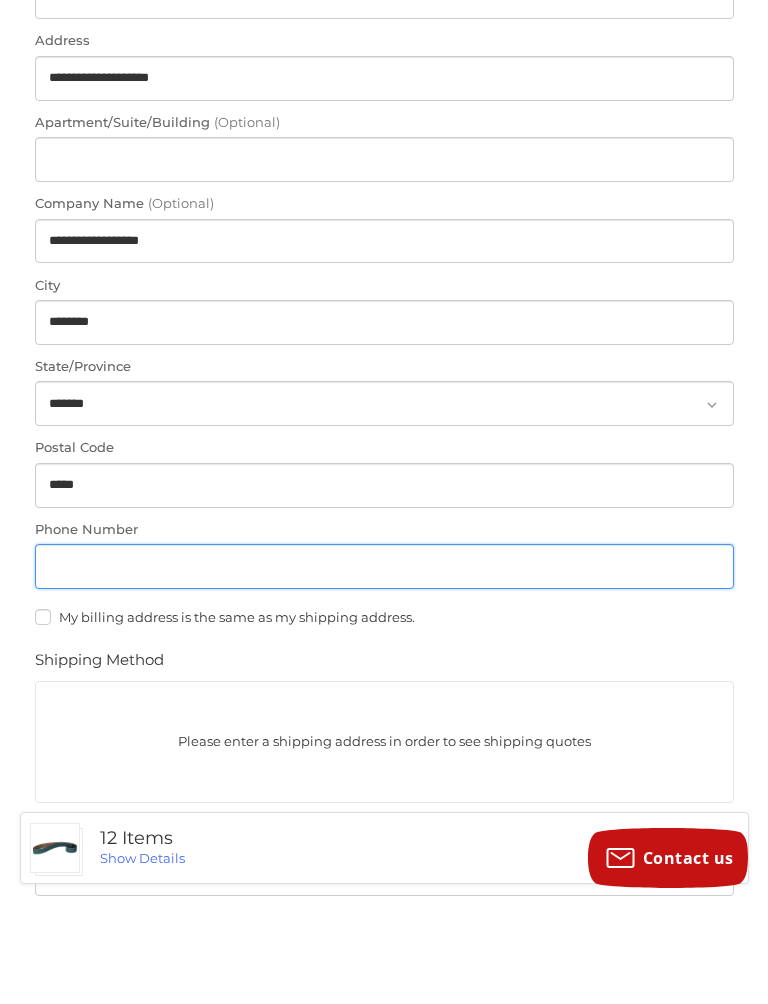 click on "Phone Number" at bounding box center [384, 667] 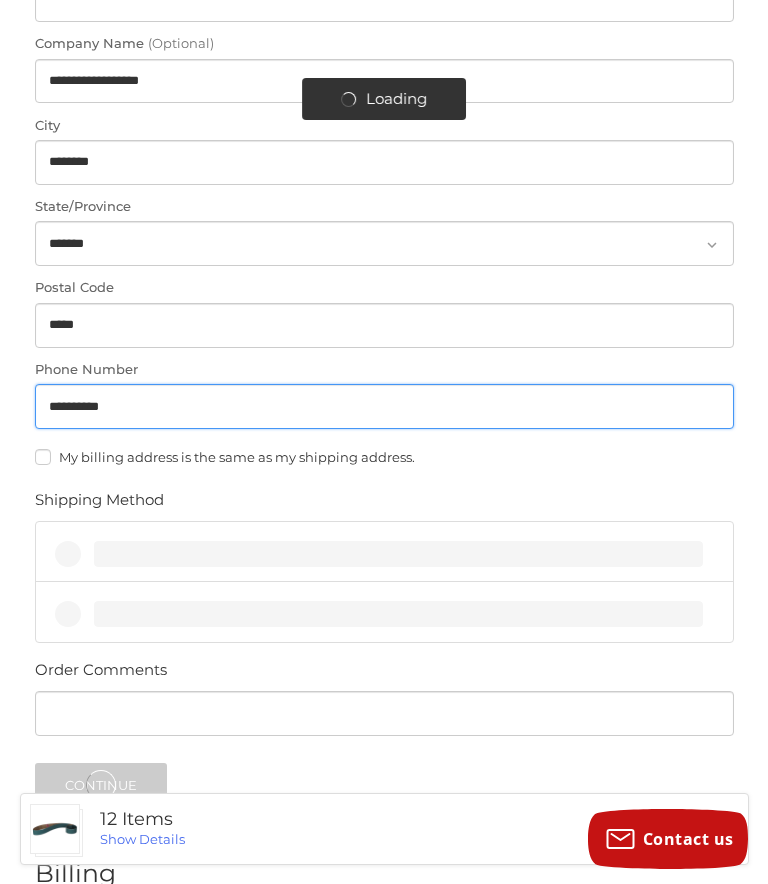 scroll, scrollTop: 828, scrollLeft: 0, axis: vertical 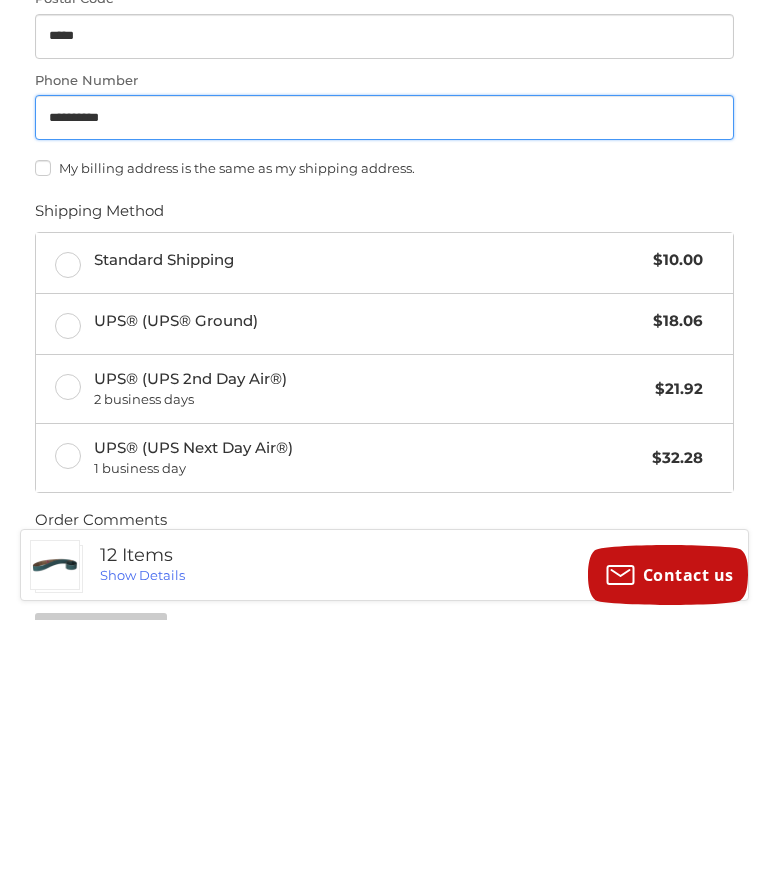 type on "**********" 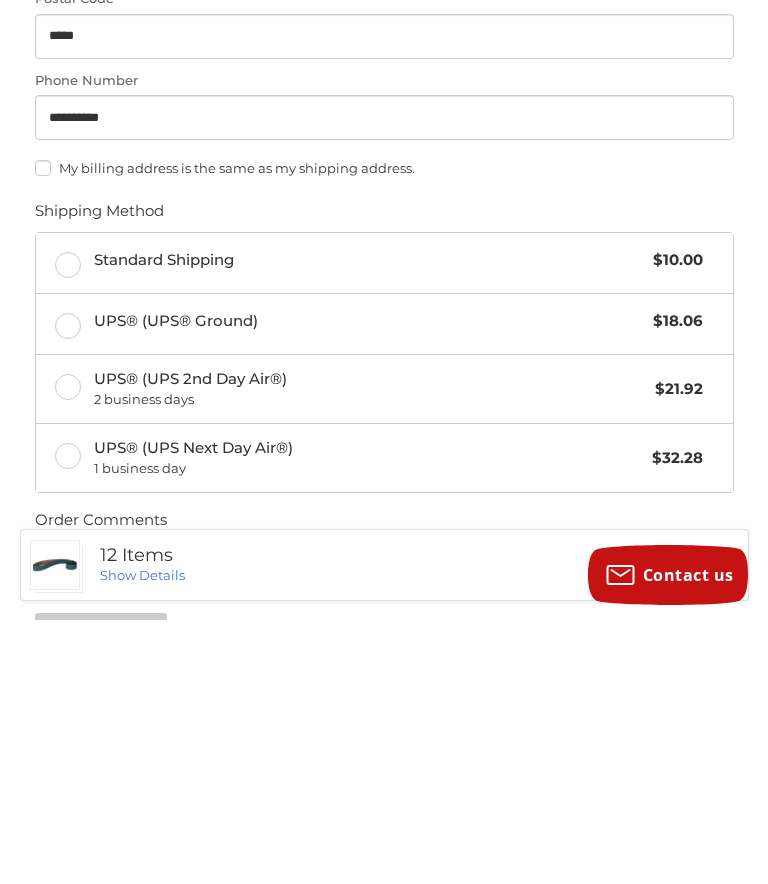 click on "Standard Shipping $10.00" at bounding box center [384, 527] 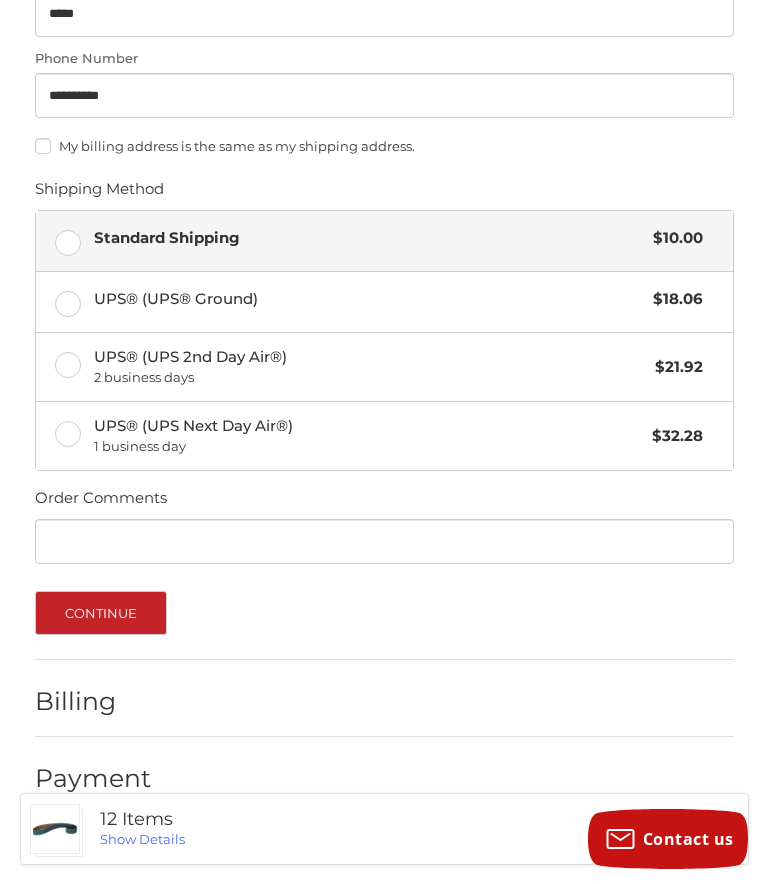 scroll, scrollTop: 1133, scrollLeft: 0, axis: vertical 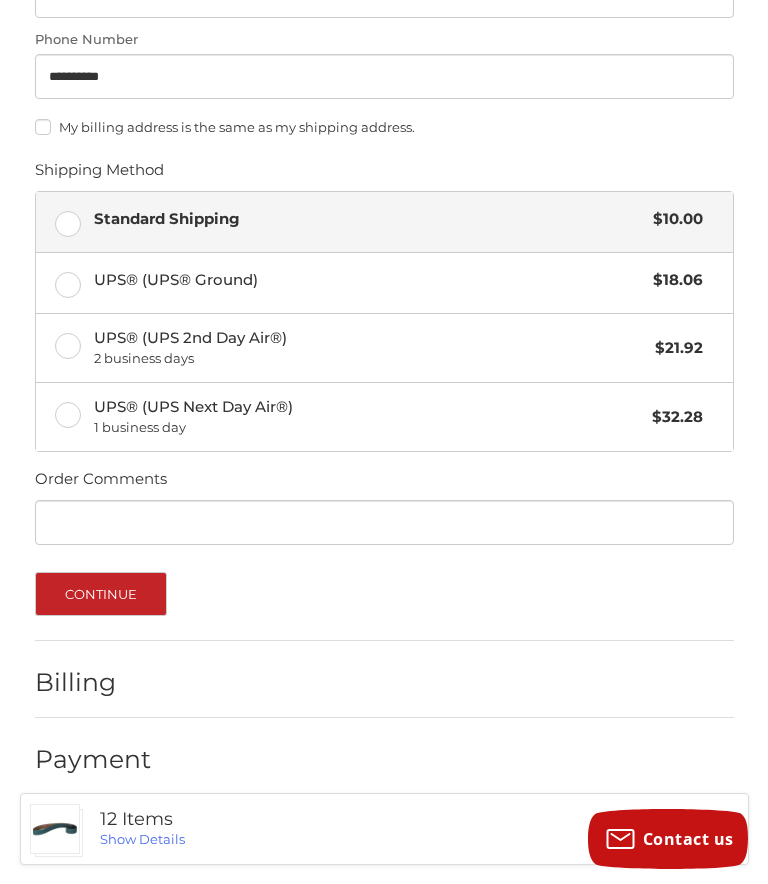 click on "Continue" at bounding box center [101, 594] 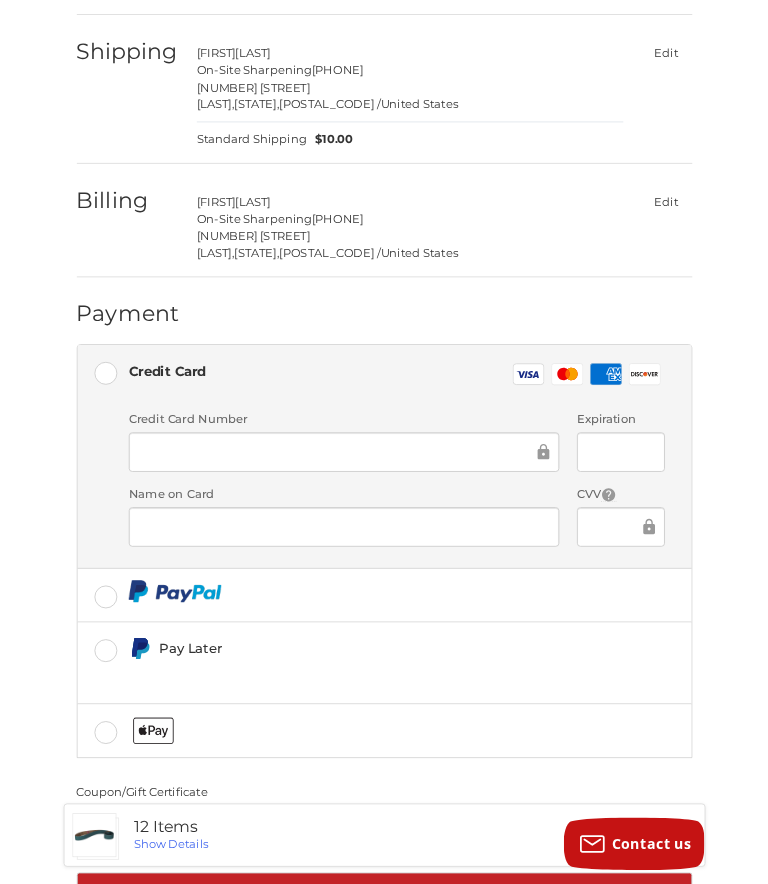 scroll, scrollTop: 294, scrollLeft: 0, axis: vertical 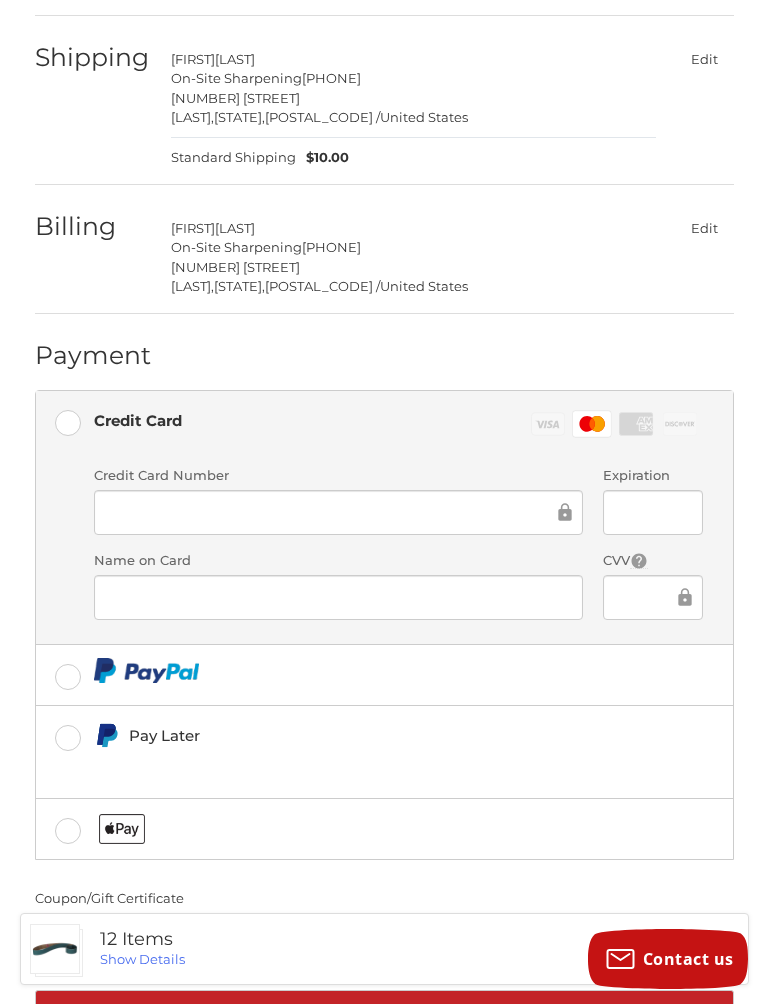 click at bounding box center [338, 597] 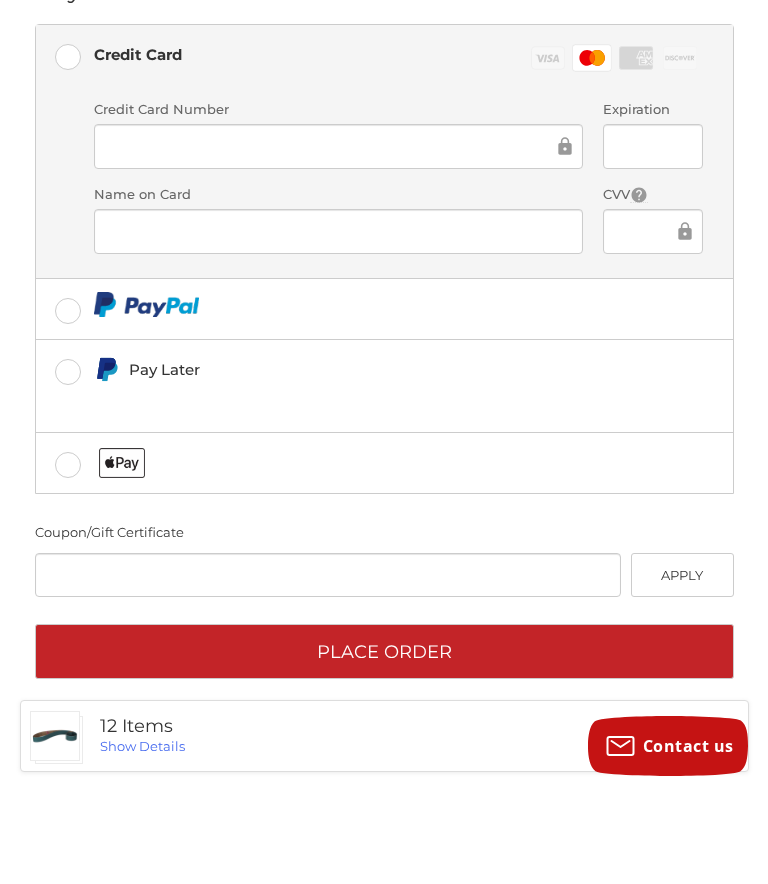 scroll, scrollTop: 572, scrollLeft: 0, axis: vertical 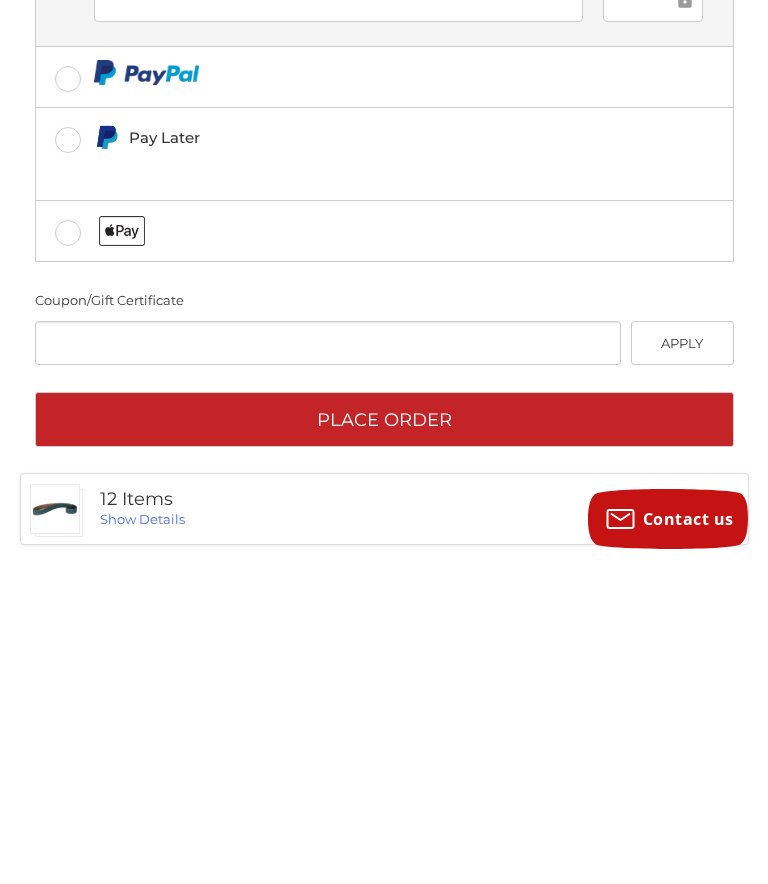 click on "Show Details" at bounding box center [142, 839] 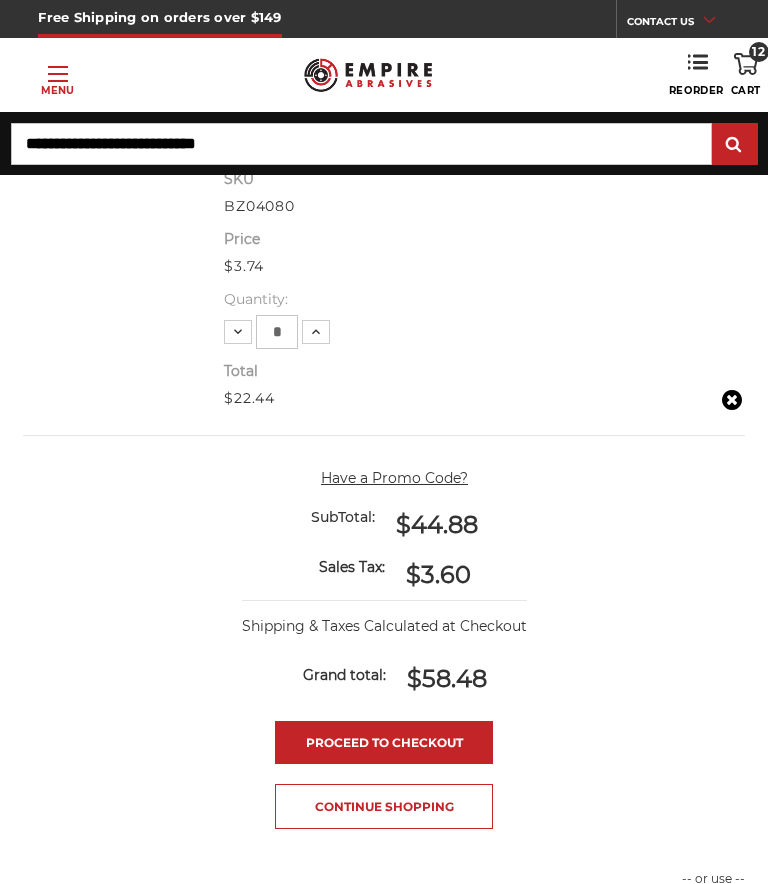 scroll, scrollTop: 899, scrollLeft: 0, axis: vertical 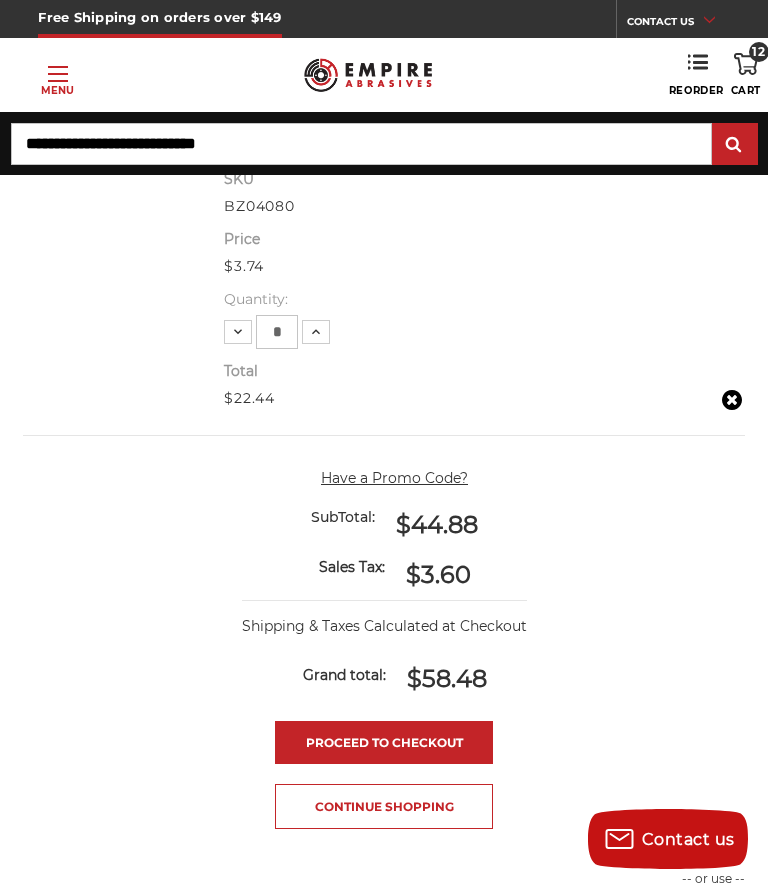 click on "Proceed to checkout" at bounding box center (384, 742) 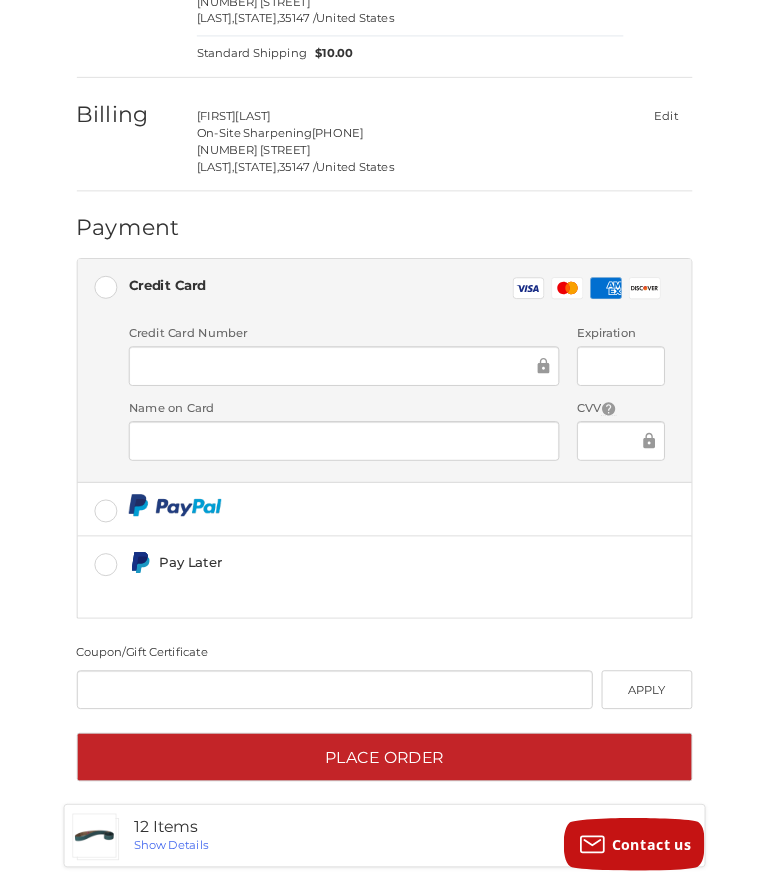 scroll, scrollTop: 511, scrollLeft: 0, axis: vertical 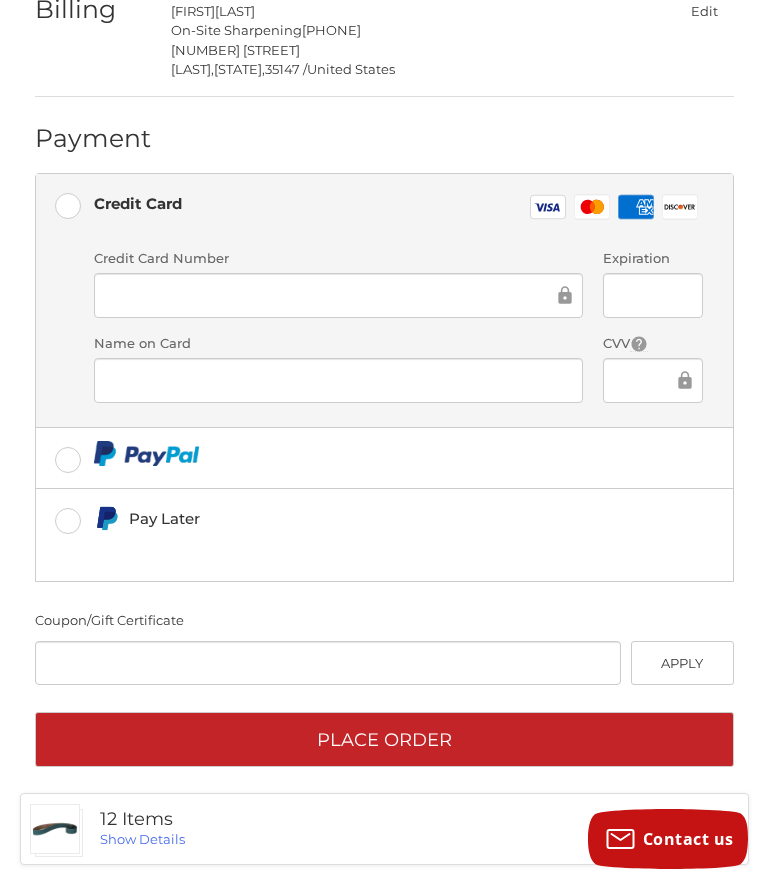 click on "Place Order" at bounding box center [384, 739] 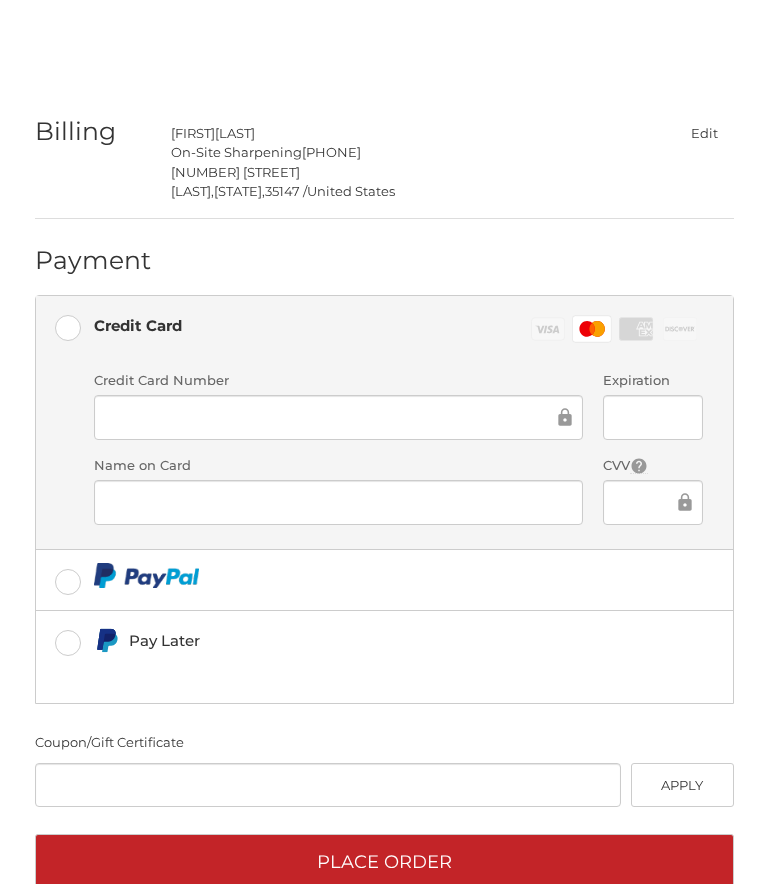 scroll, scrollTop: 511, scrollLeft: 0, axis: vertical 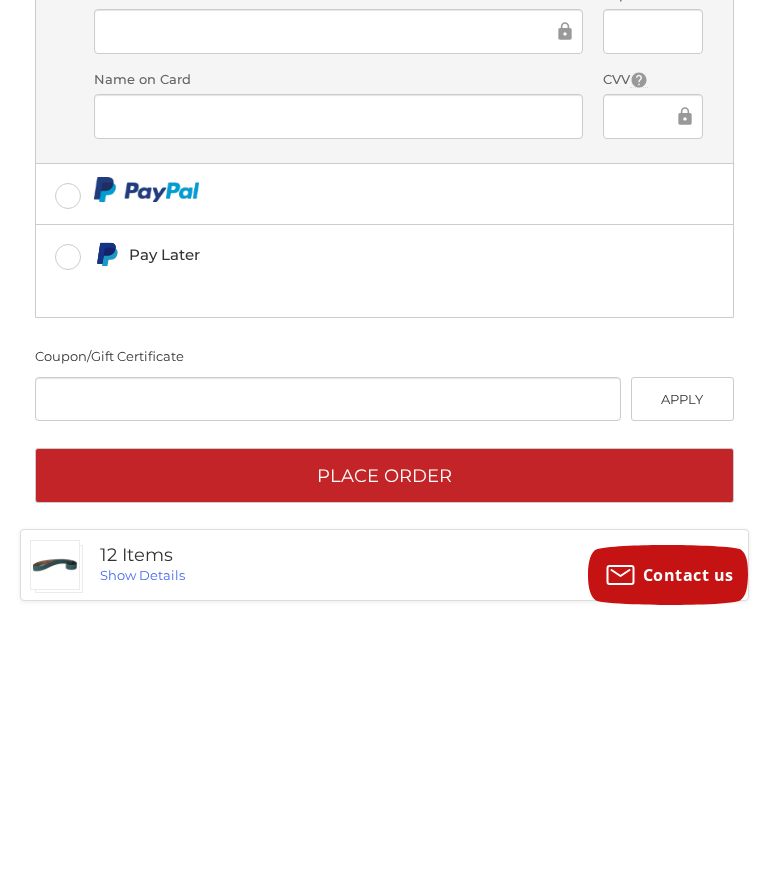 click on "Place Order" at bounding box center (384, 739) 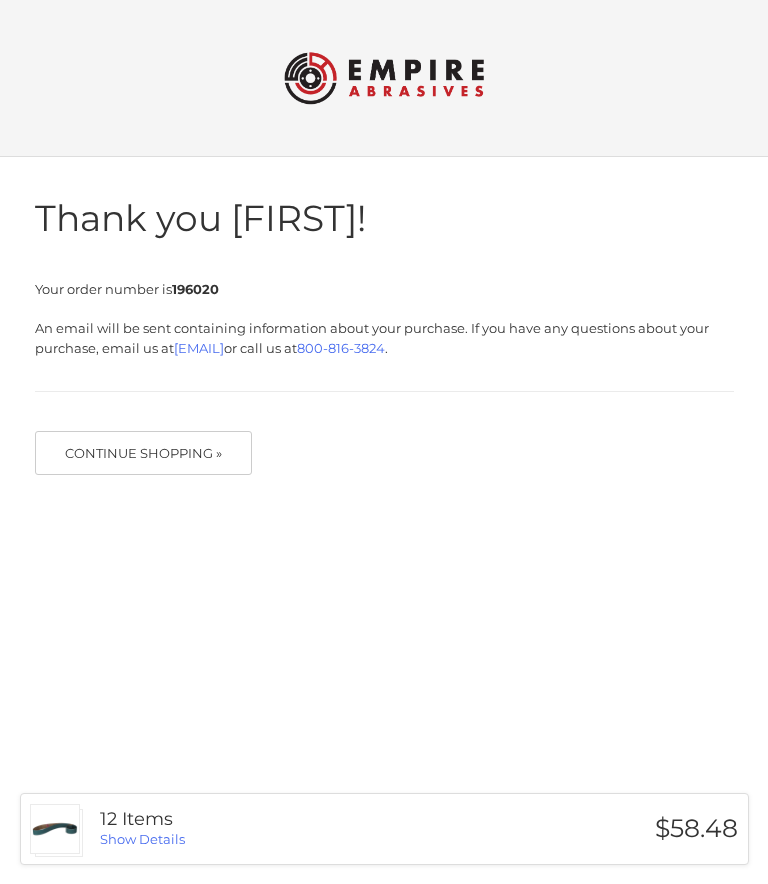 scroll, scrollTop: 0, scrollLeft: 0, axis: both 